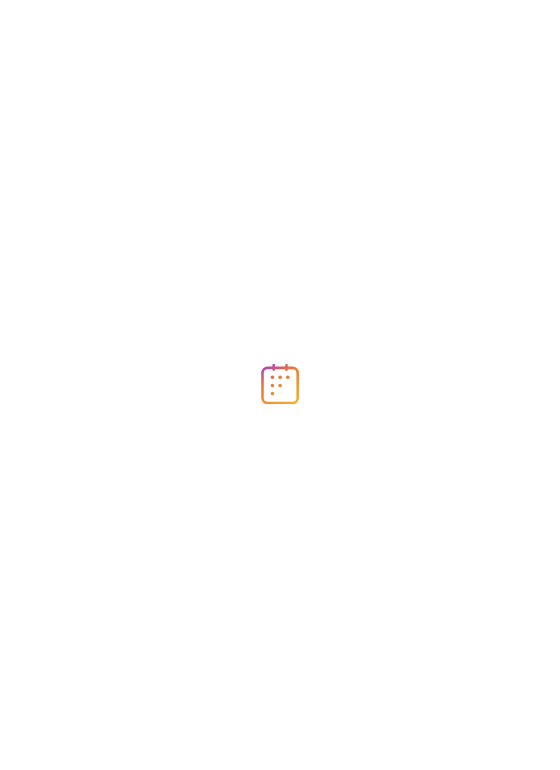 scroll, scrollTop: 0, scrollLeft: 0, axis: both 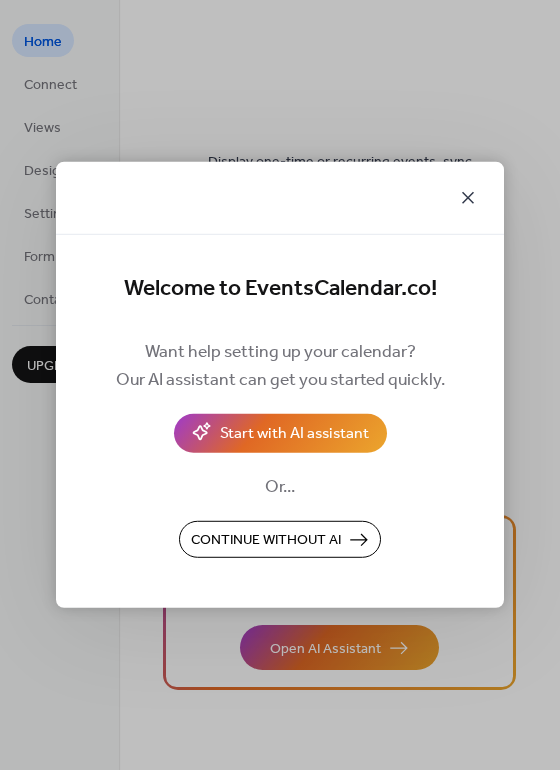 click 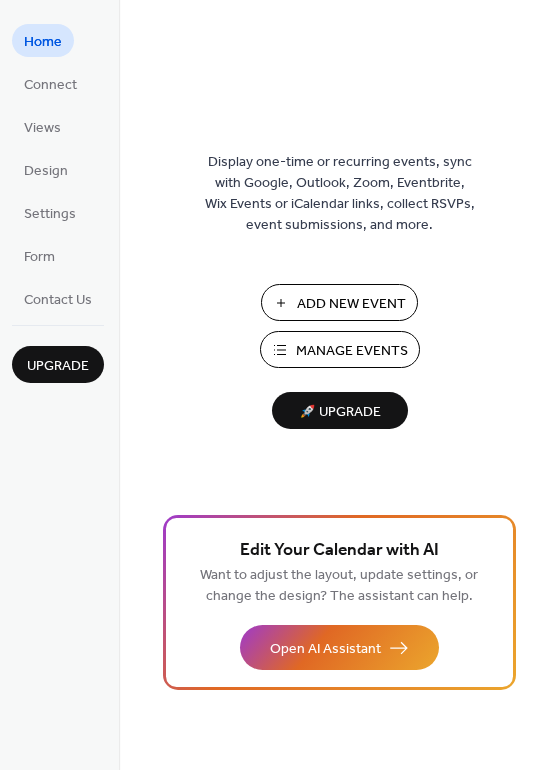 click on "Manage Events" at bounding box center [352, 351] 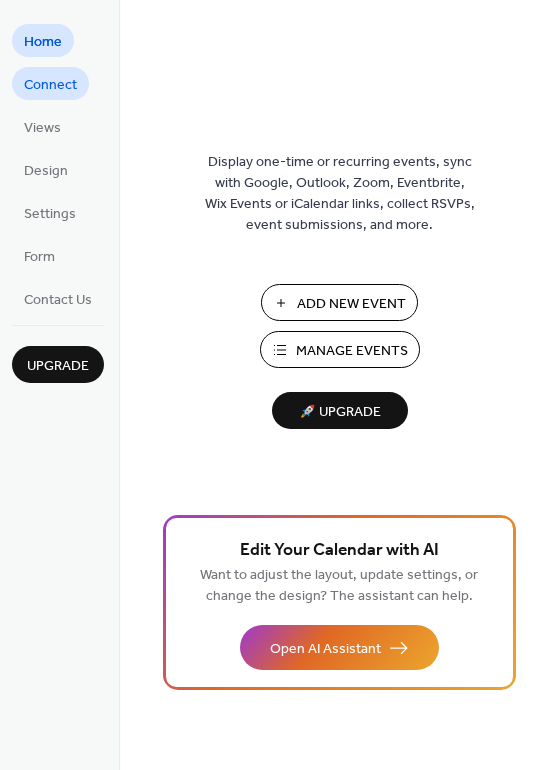 click on "Connect" at bounding box center (50, 85) 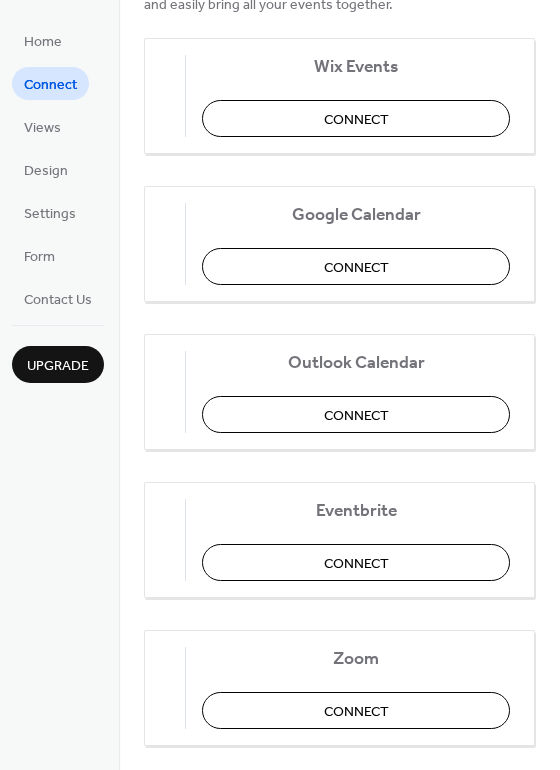 scroll, scrollTop: 235, scrollLeft: 0, axis: vertical 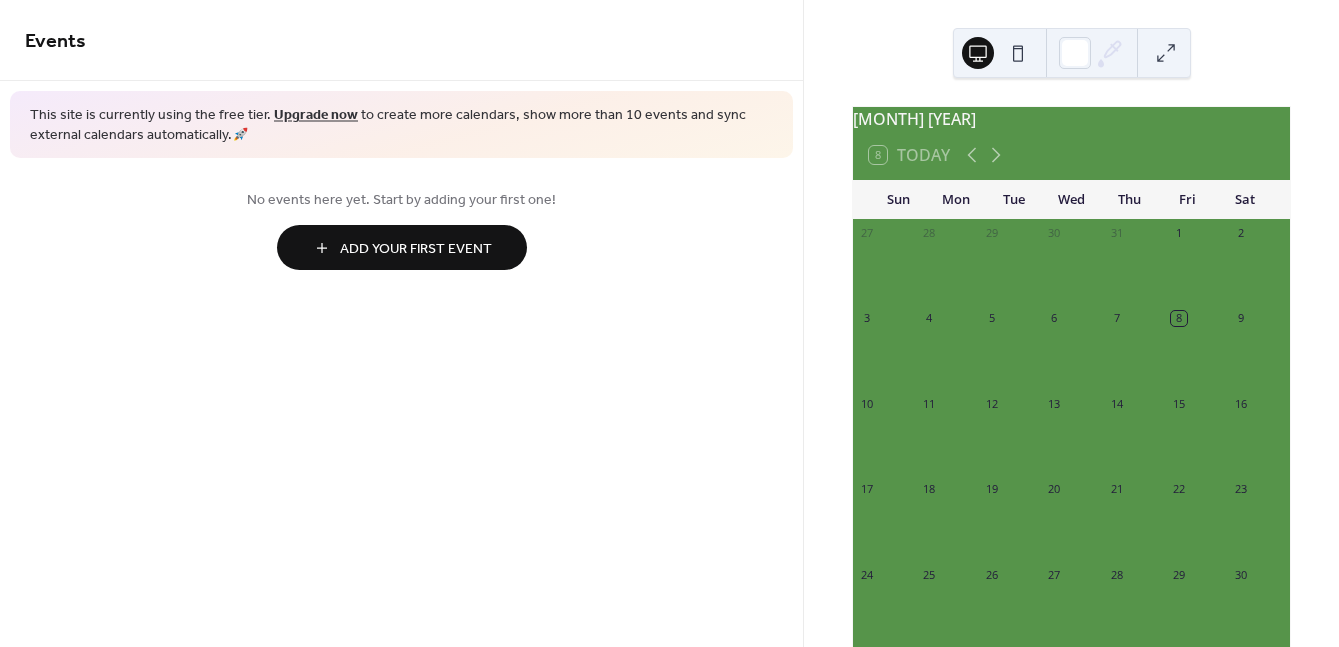 click on "August 2025 8 Today Sun Mon Tue Wed Thu Fri Sat 27 28 29 30 31 1 2 3 4 5 6 7 8 9 10 11 12 13 14 15 16 17 18 19 20 21 22 23 24 25 26 27 28 29 30 31 1 2 3 4 5 6 Powered by   EventsCalendar.co" at bounding box center (1071, 323) 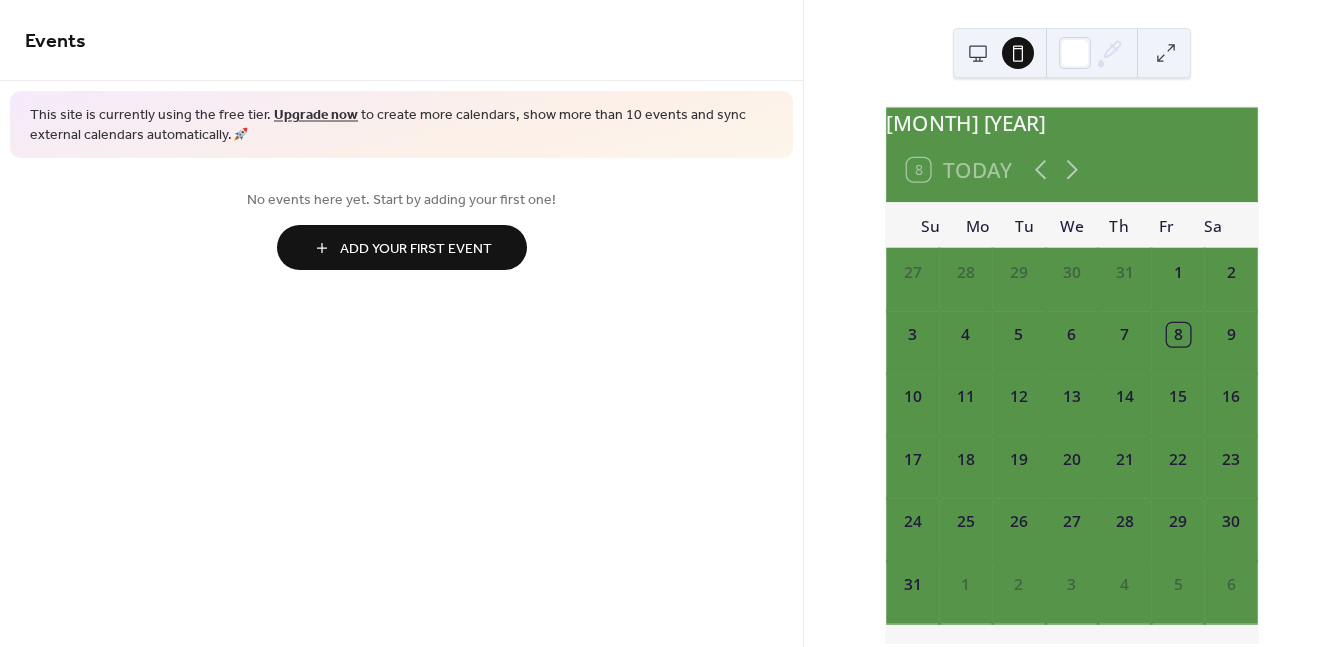 click at bounding box center [978, 53] 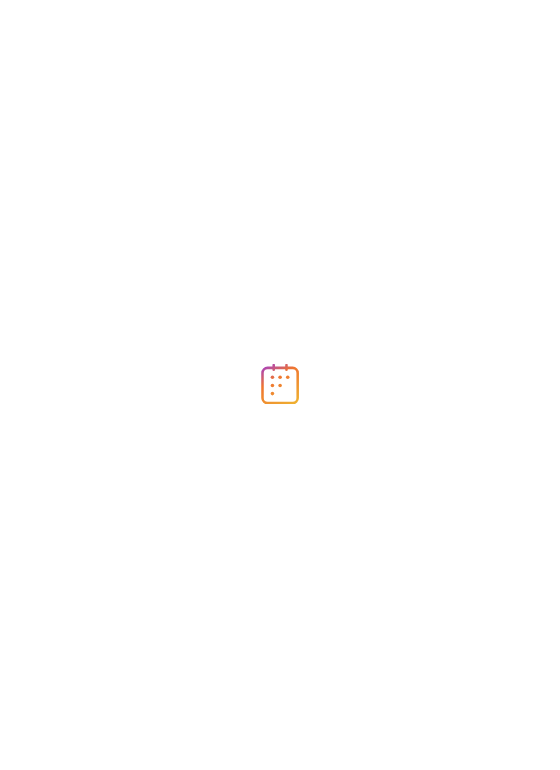 scroll, scrollTop: 0, scrollLeft: 0, axis: both 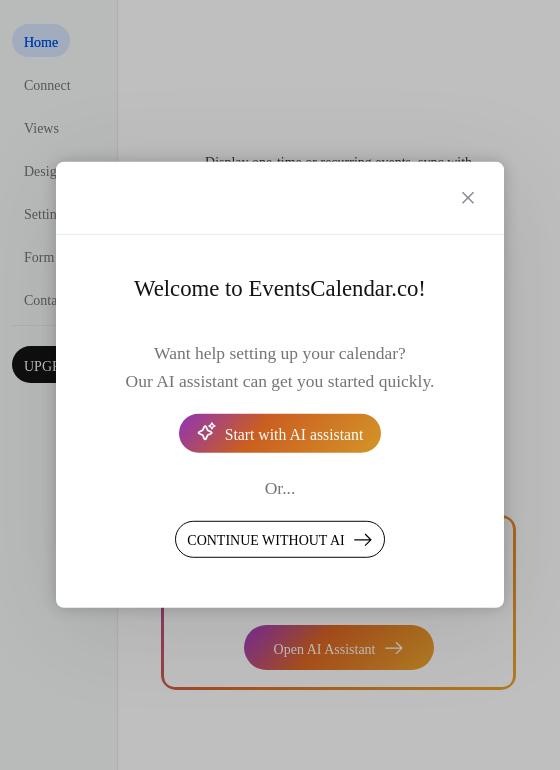 click on "Start with AI assistant" at bounding box center (294, 435) 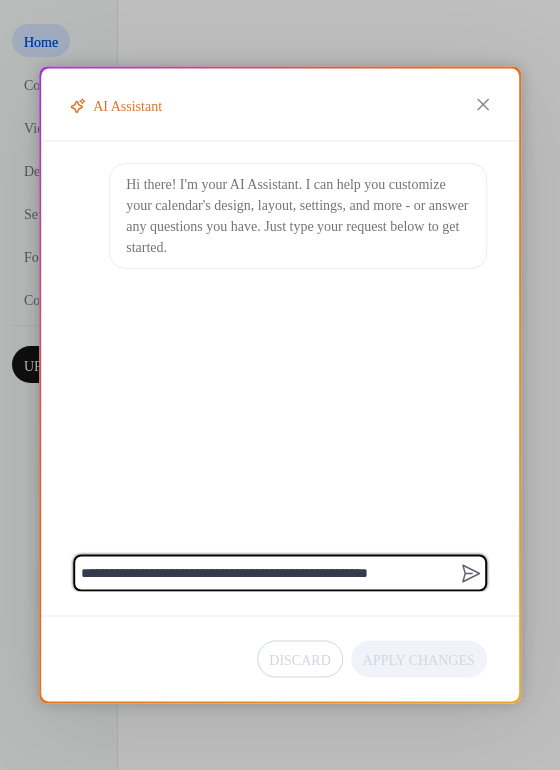 type on "**********" 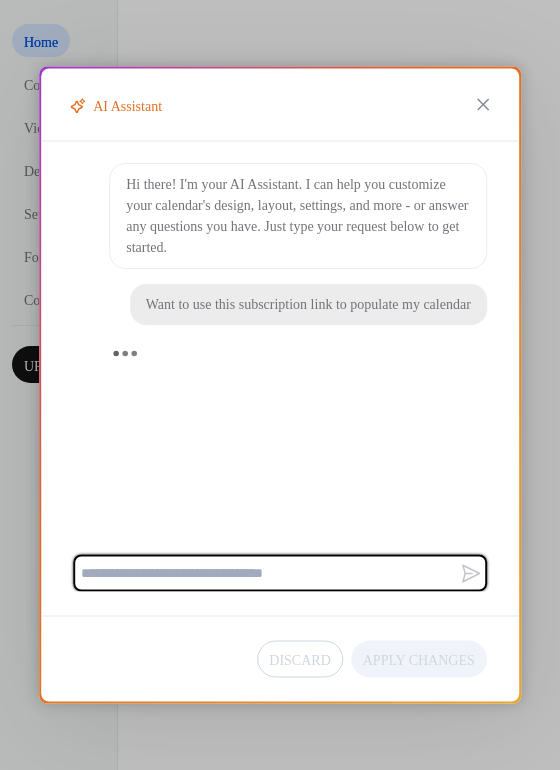 type on "**********" 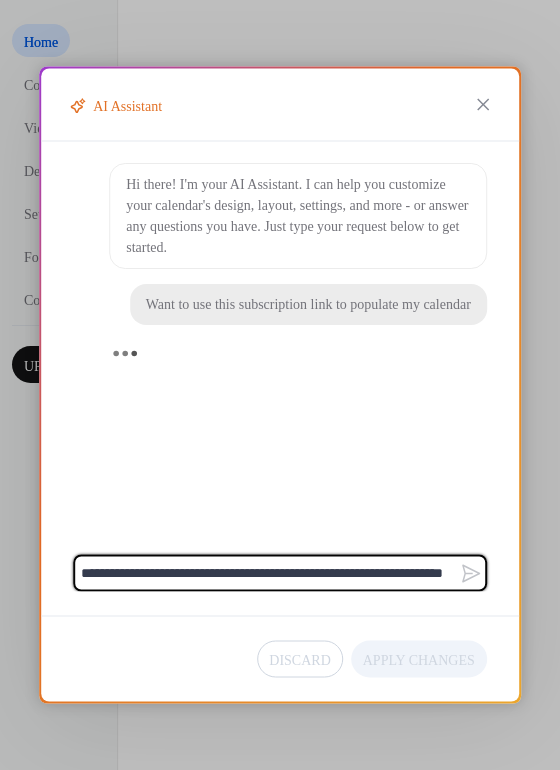 scroll, scrollTop: 0, scrollLeft: 0, axis: both 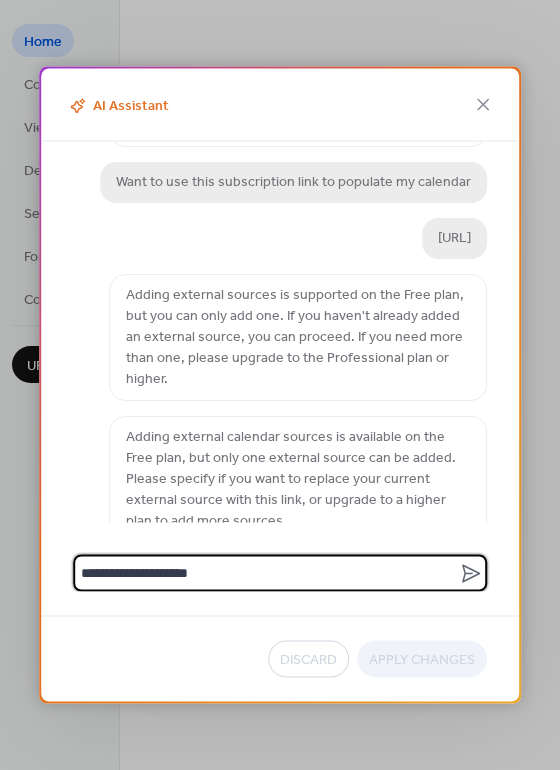 type on "**********" 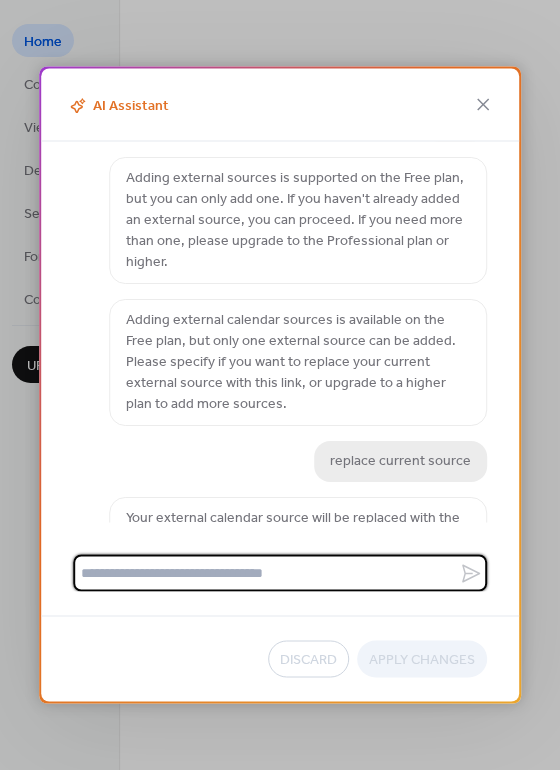 scroll, scrollTop: 318, scrollLeft: 0, axis: vertical 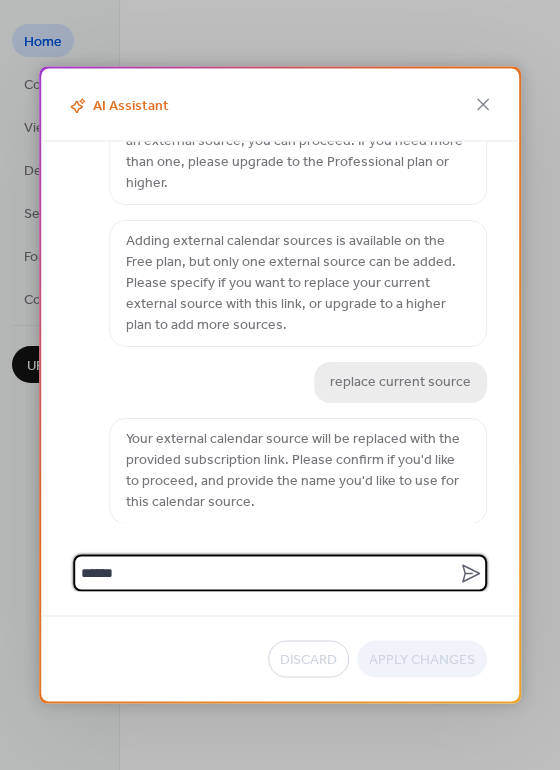 type on "*******" 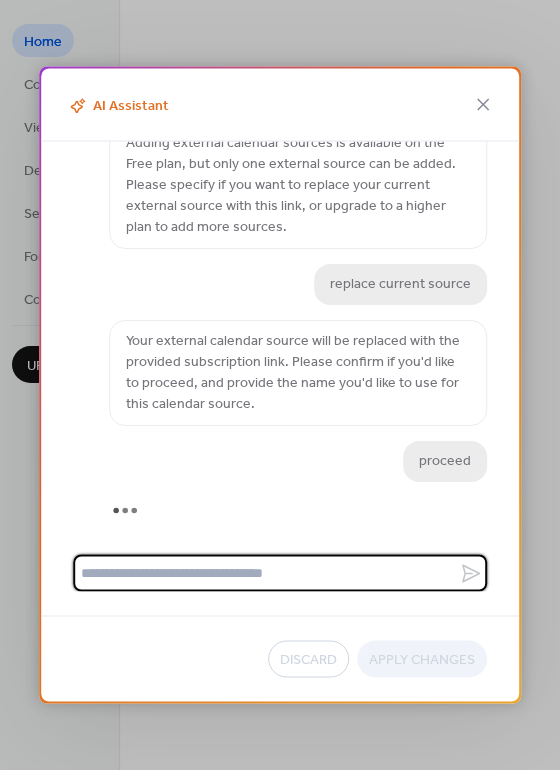 scroll, scrollTop: 473, scrollLeft: 0, axis: vertical 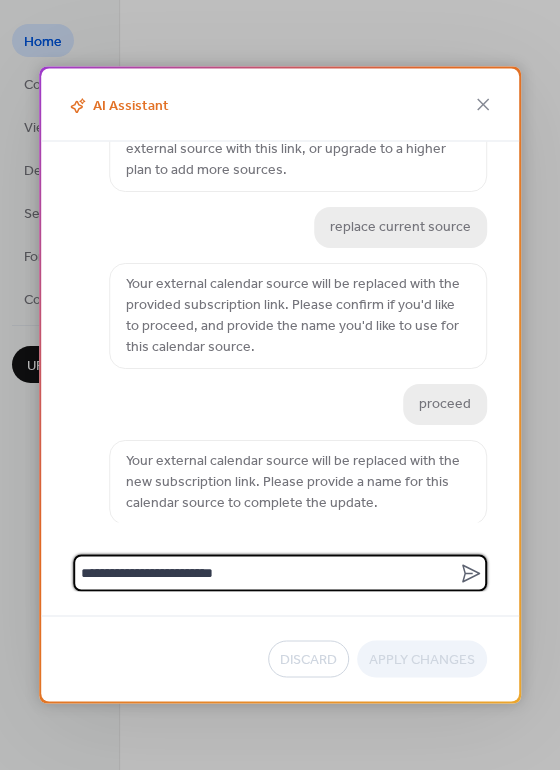 type on "**********" 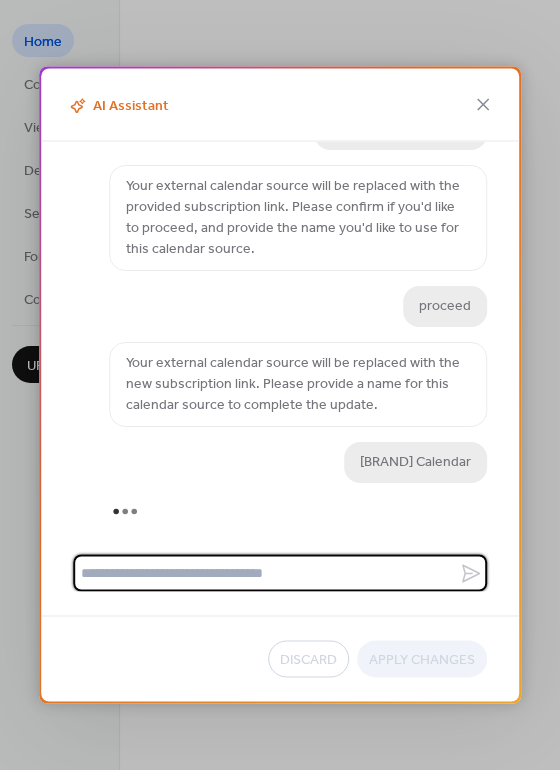 scroll, scrollTop: 629, scrollLeft: 0, axis: vertical 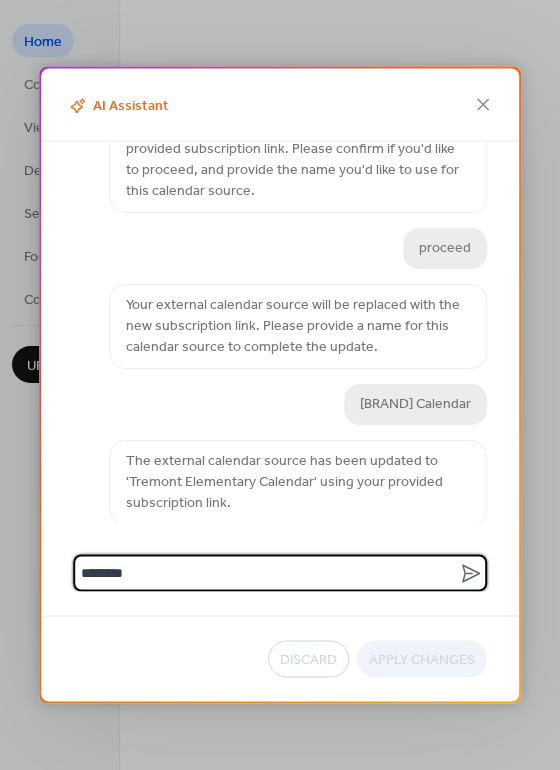 type on "*********" 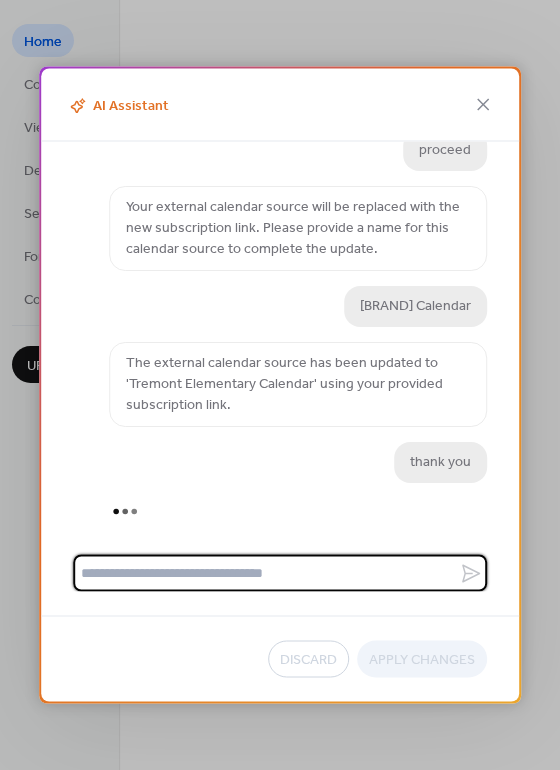 scroll, scrollTop: 764, scrollLeft: 0, axis: vertical 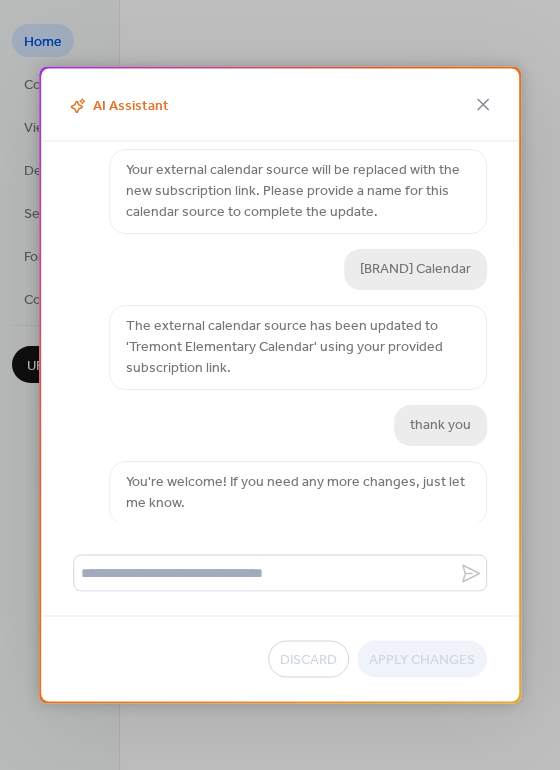 click on "Discard Apply Changes" at bounding box center (280, 659) 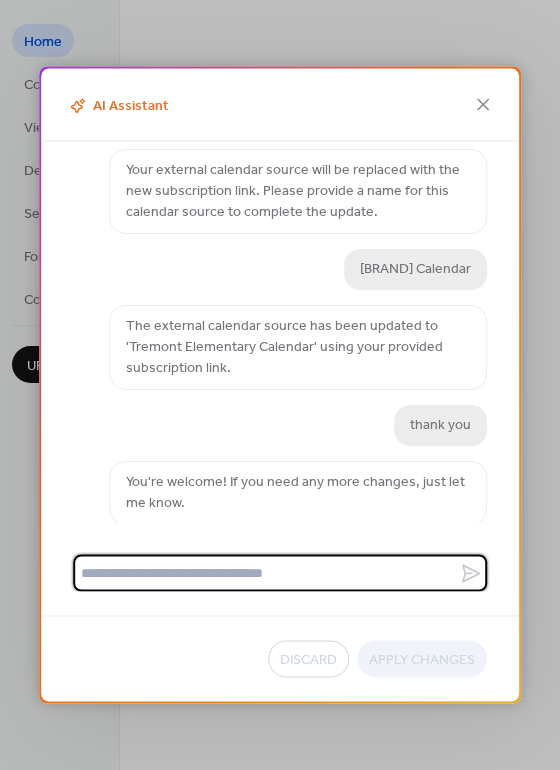 click at bounding box center [266, 573] 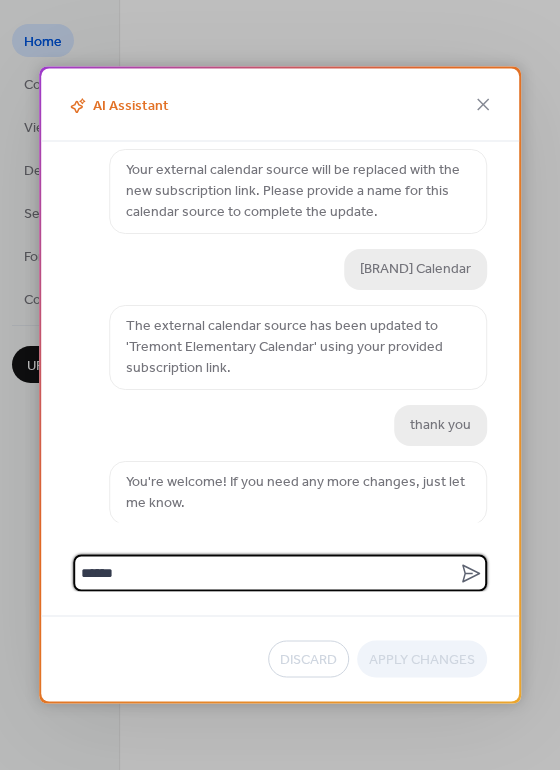 type on "*******" 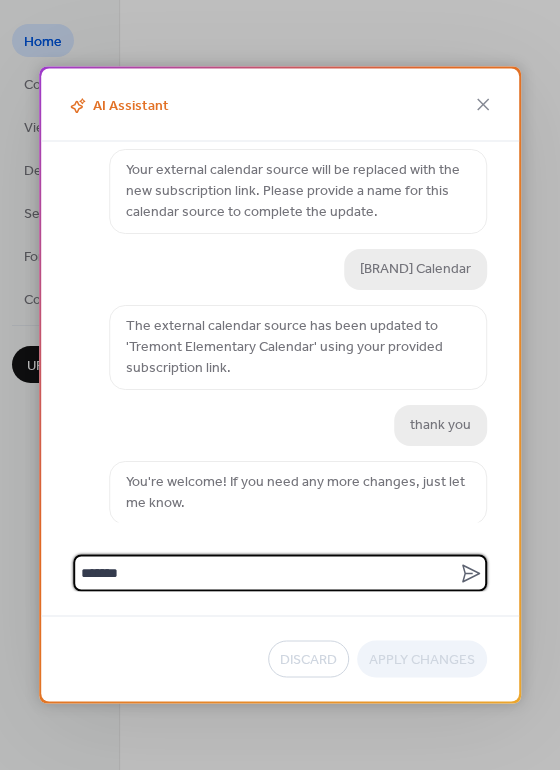 type 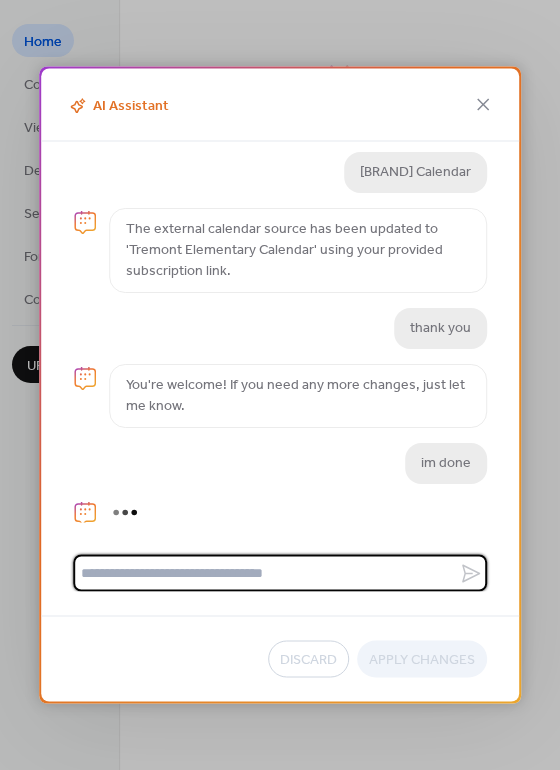 scroll, scrollTop: 877, scrollLeft: 0, axis: vertical 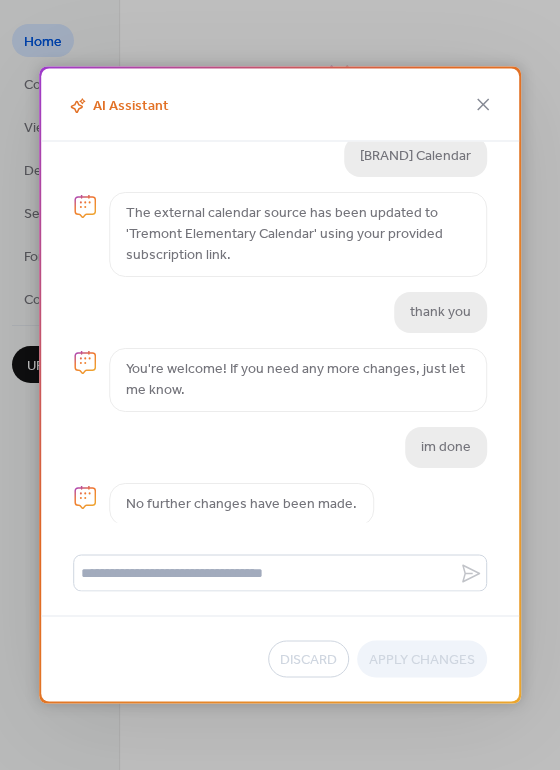 click on "Discard Apply Changes" at bounding box center (280, 659) 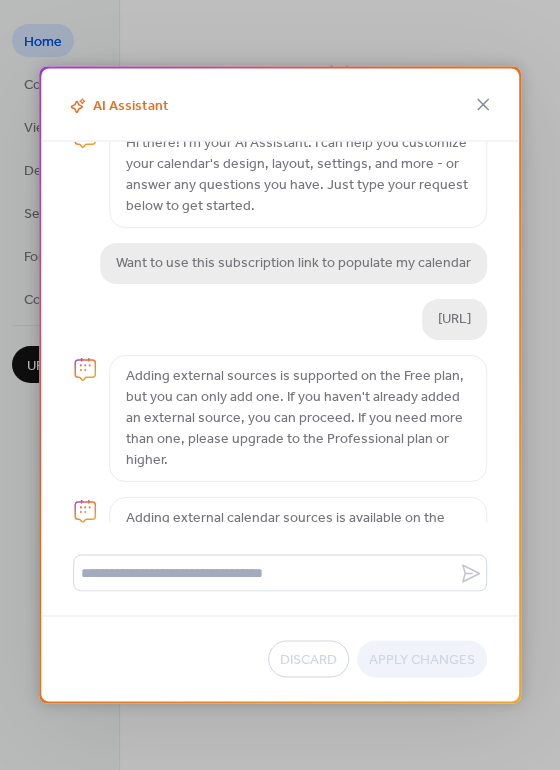 scroll, scrollTop: 0, scrollLeft: 0, axis: both 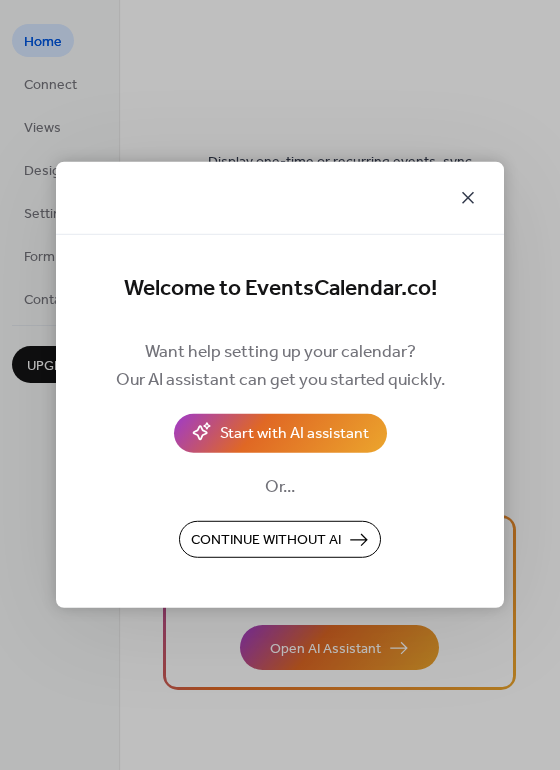 click 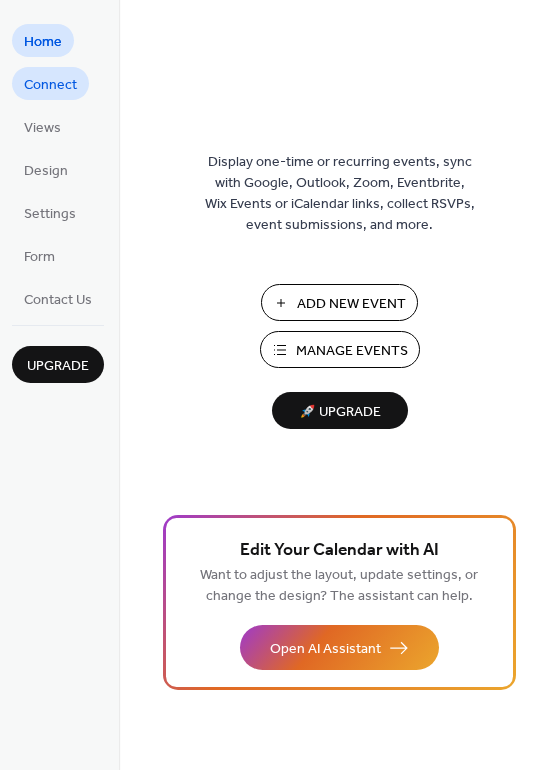 click on "Connect" at bounding box center (50, 85) 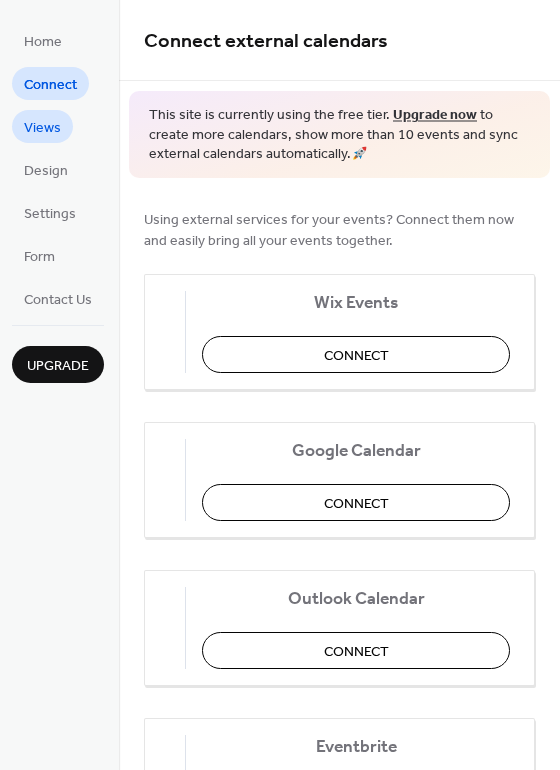 click on "Views" at bounding box center (42, 128) 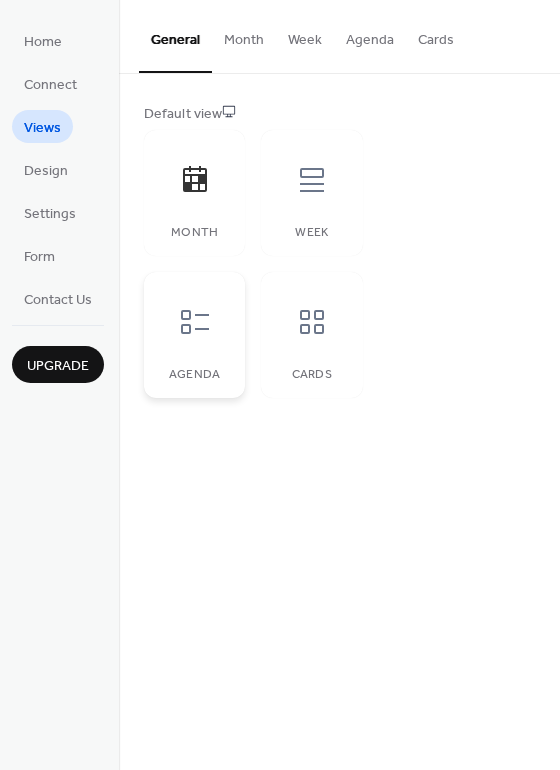 click 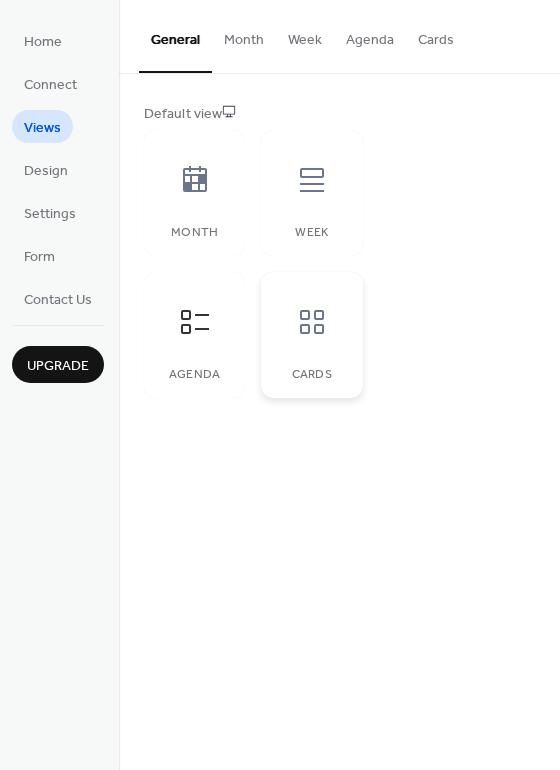 click 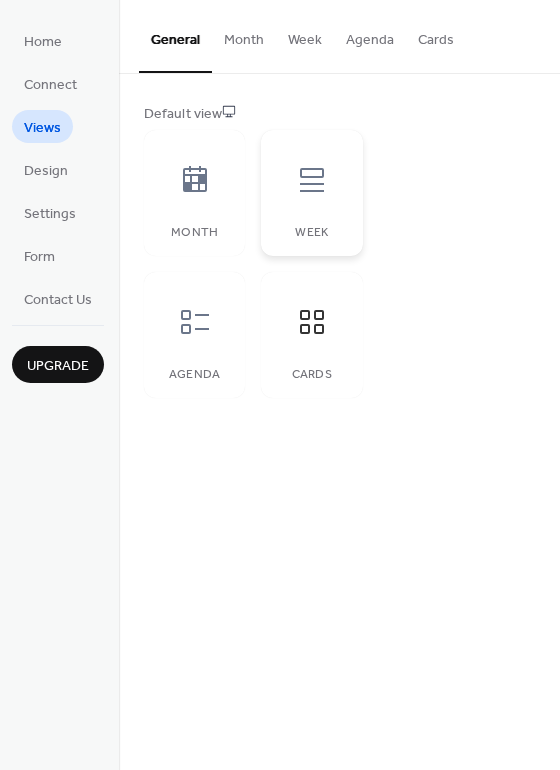 click on "Week" at bounding box center [311, 193] 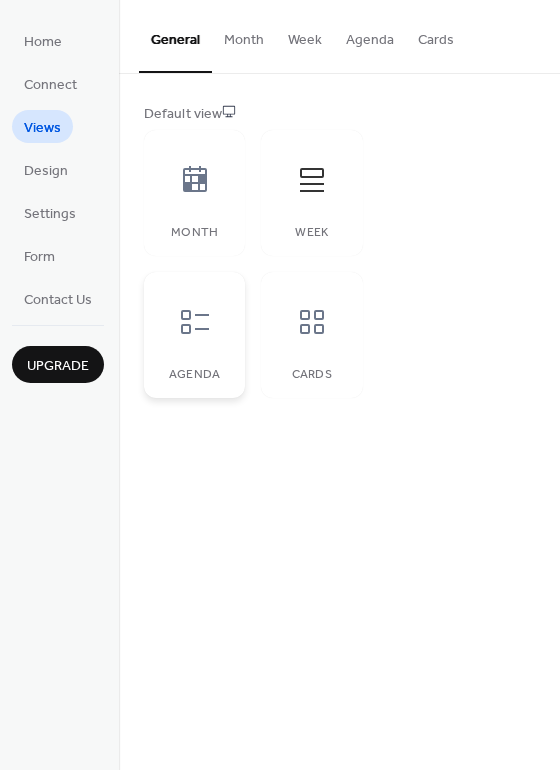 click 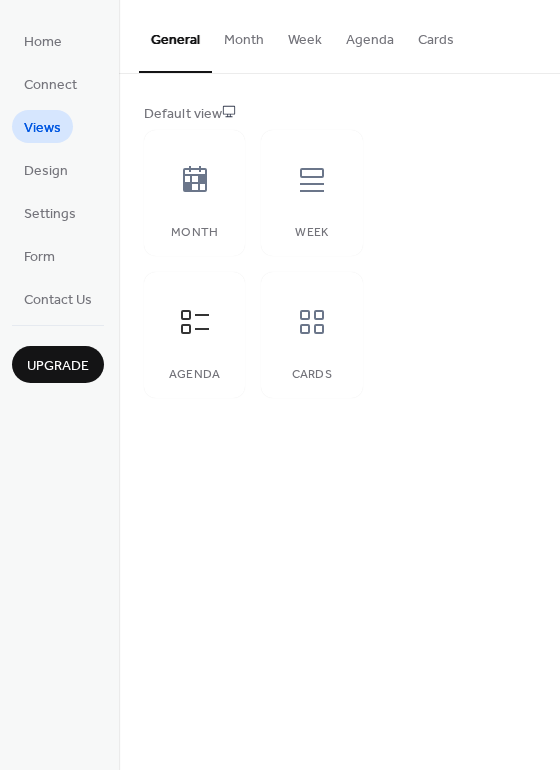 click on "Month" at bounding box center (244, 35) 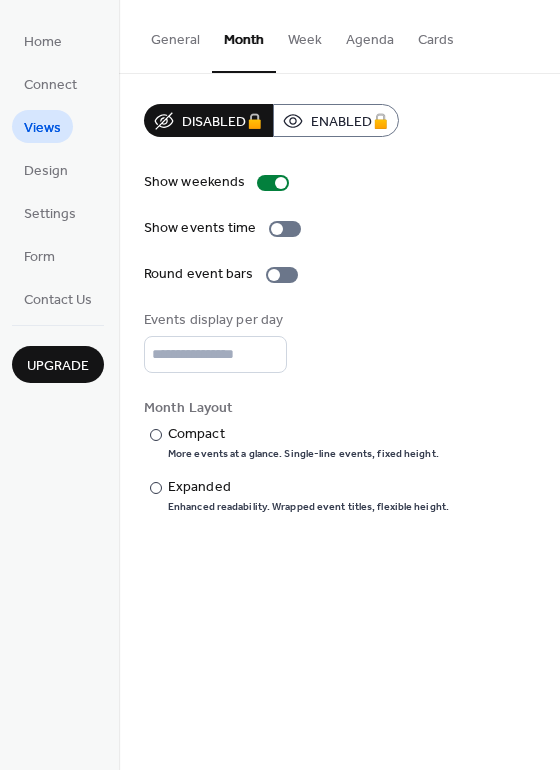 click on "Week" at bounding box center [305, 35] 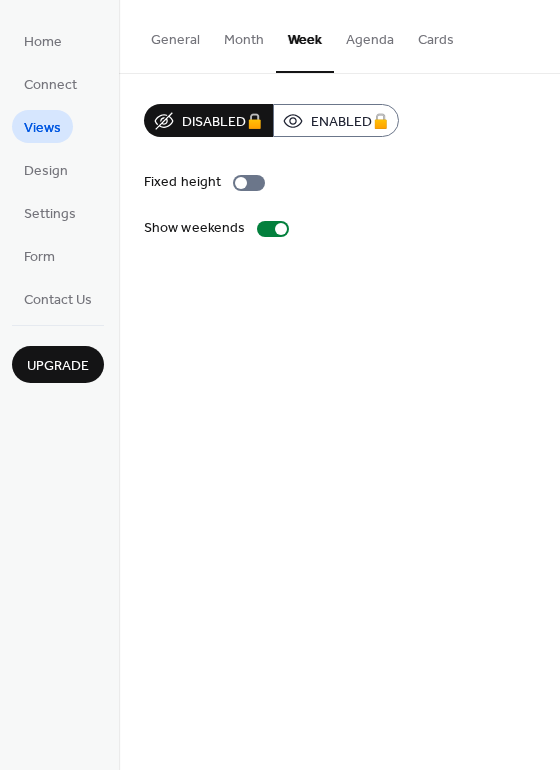 click on "Agenda" at bounding box center (370, 35) 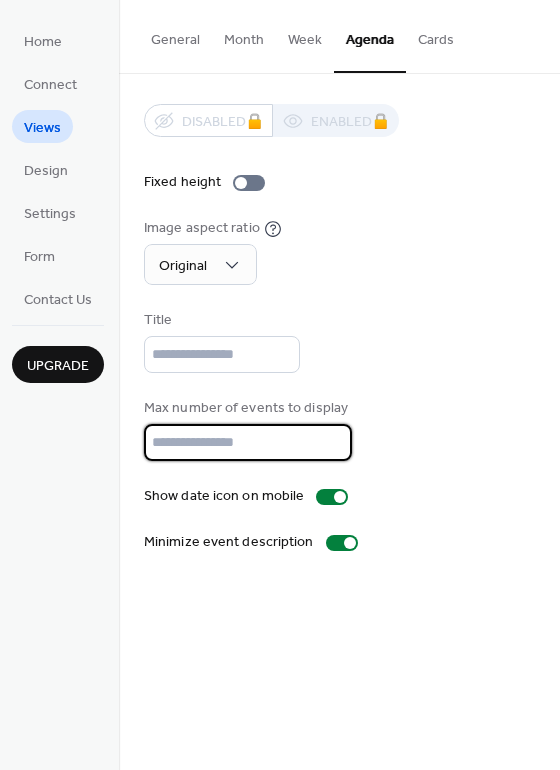 drag, startPoint x: 181, startPoint y: 439, endPoint x: 83, endPoint y: 429, distance: 98.50888 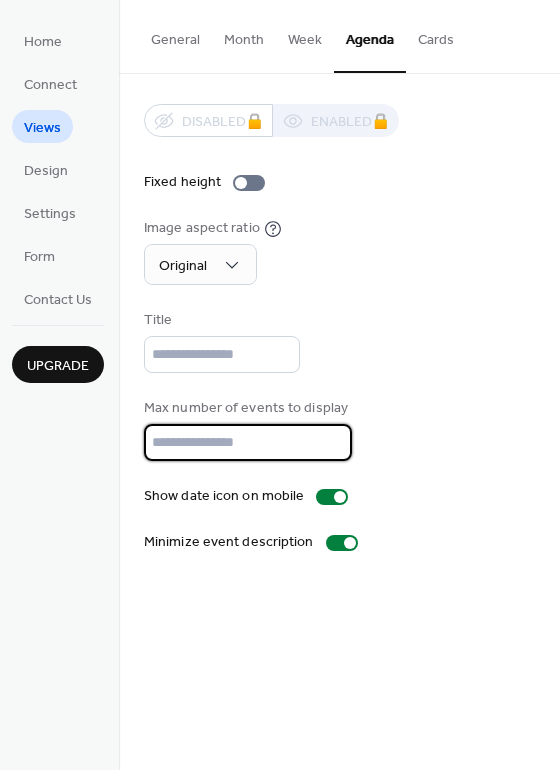 type on "*" 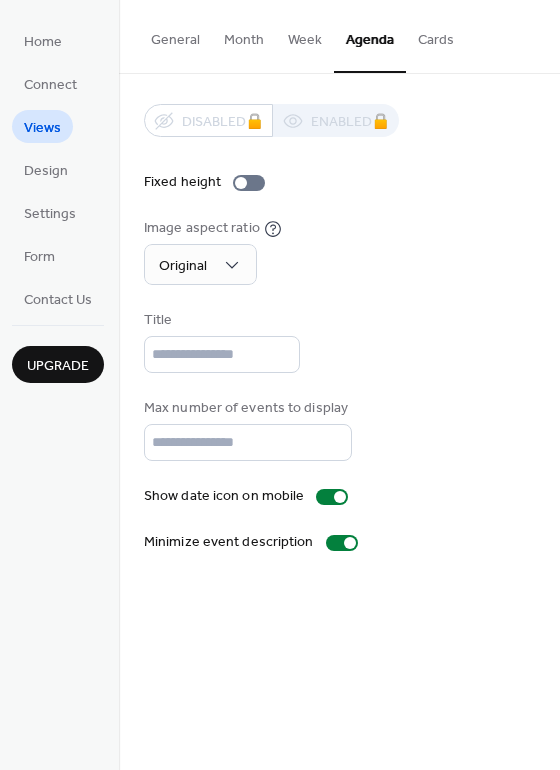 click on "Disabled  🔒 Enabled  🔒 Fixed height Image aspect ratio Original Title Max number of events to display * Show date icon on mobile Minimize event description" at bounding box center (339, 328) 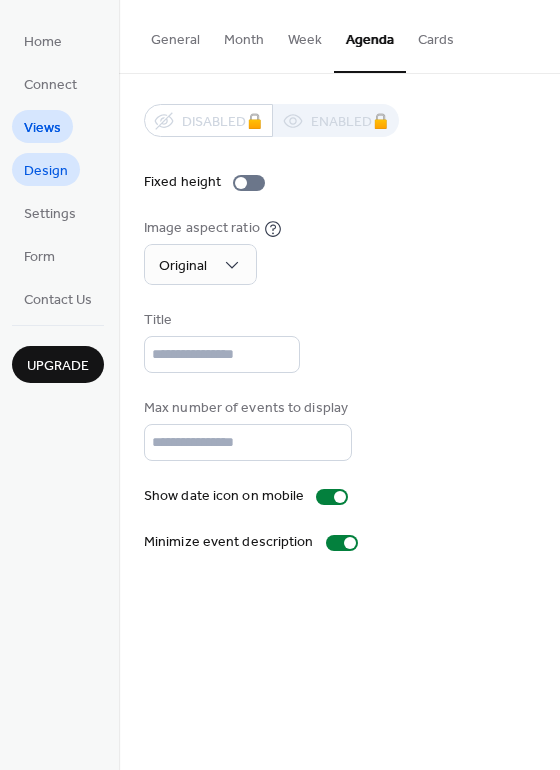click on "Design" at bounding box center [46, 171] 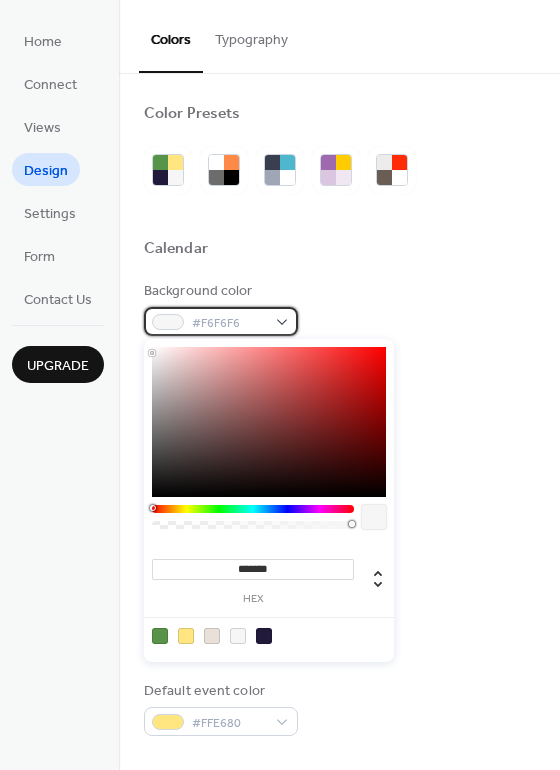 click at bounding box center (168, 322) 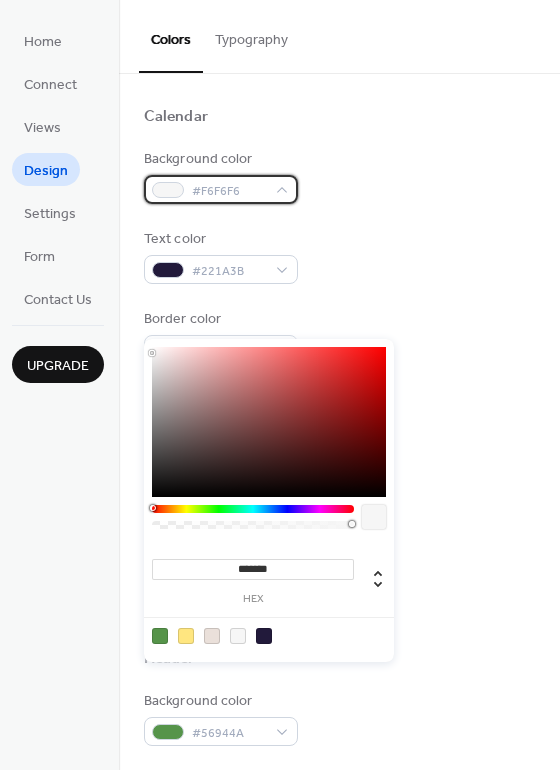 scroll, scrollTop: 134, scrollLeft: 0, axis: vertical 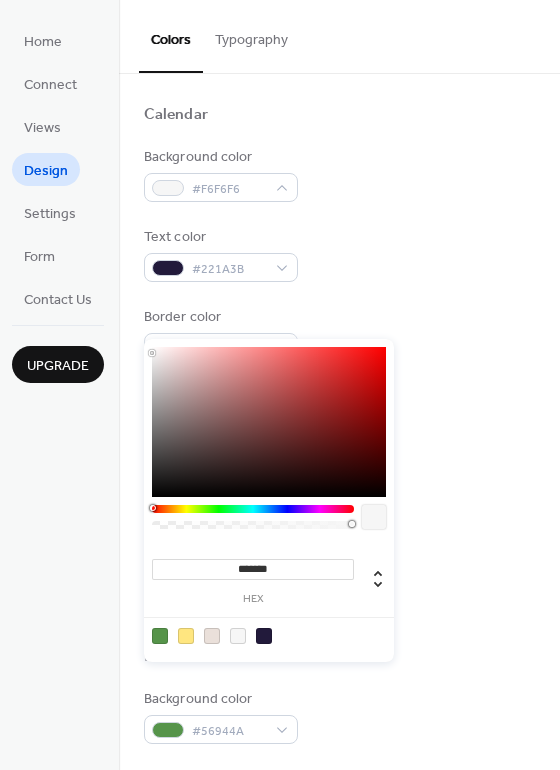 click at bounding box center (374, 517) 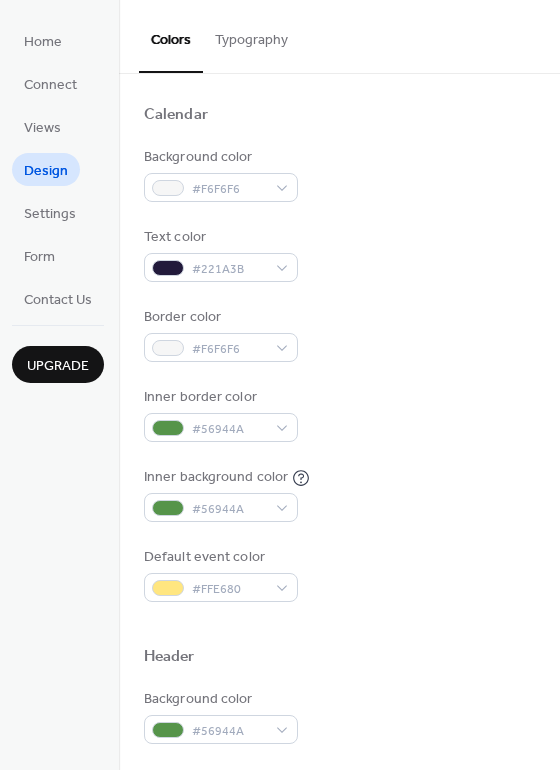 scroll, scrollTop: 0, scrollLeft: 0, axis: both 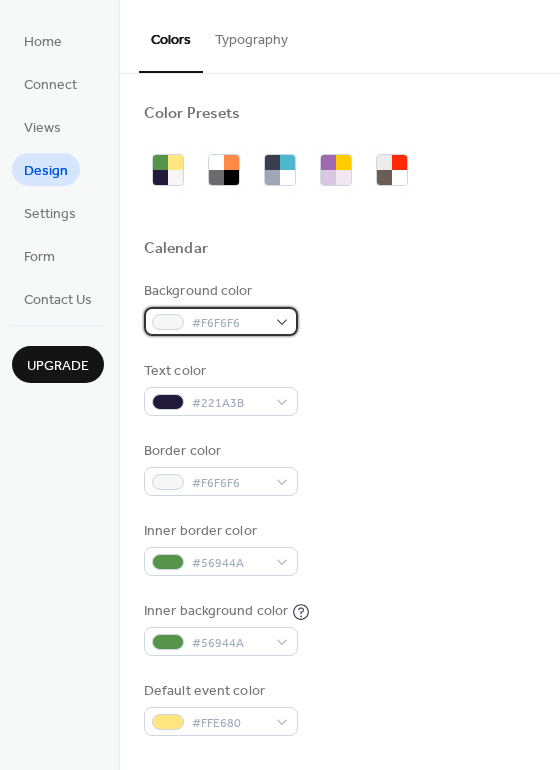 click at bounding box center (168, 322) 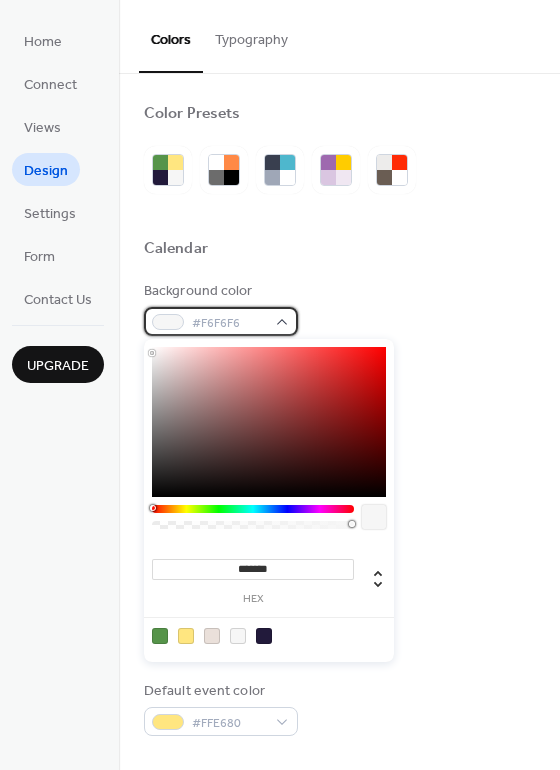 click at bounding box center [168, 322] 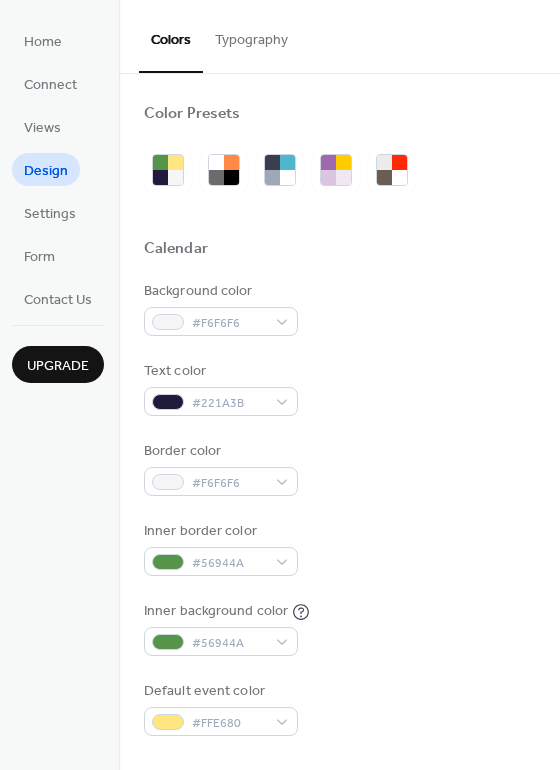 click on "Background color #F6F6F6 Text color #221A3B Border color #F6F6F6 Inner border color #56944A Inner background color #56944A Default event color #FFE680" at bounding box center [339, 508] 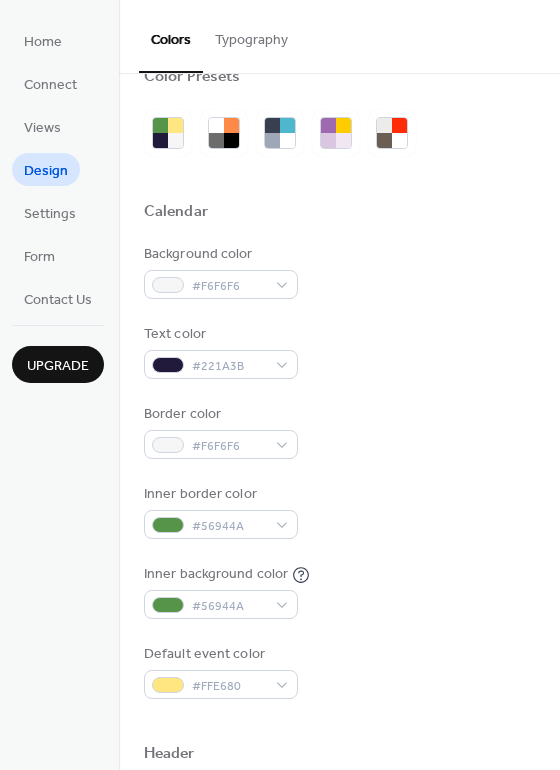 scroll, scrollTop: 0, scrollLeft: 0, axis: both 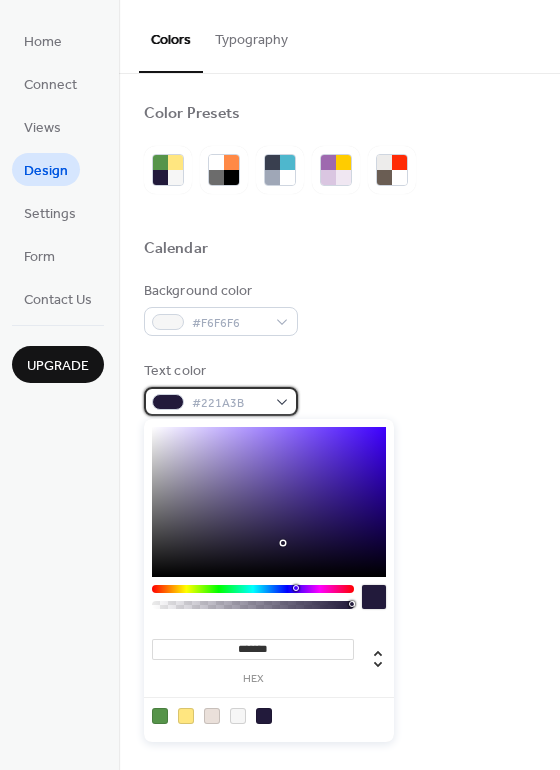 click at bounding box center (168, 402) 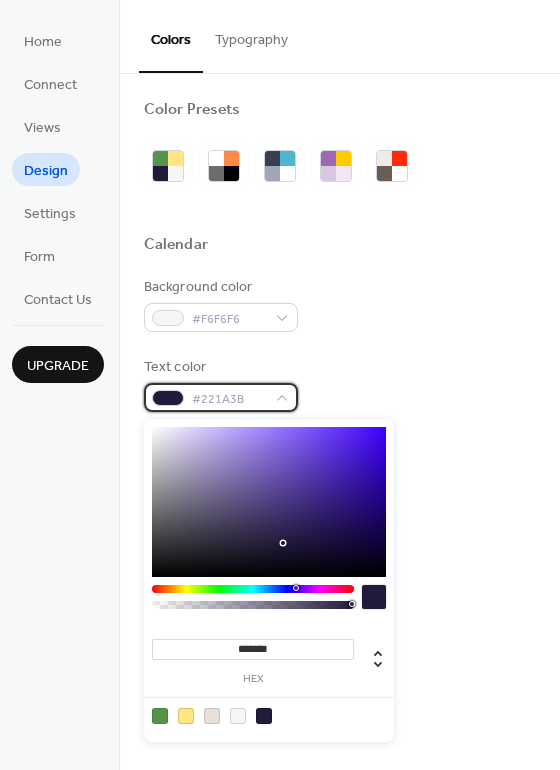 scroll, scrollTop: 0, scrollLeft: 0, axis: both 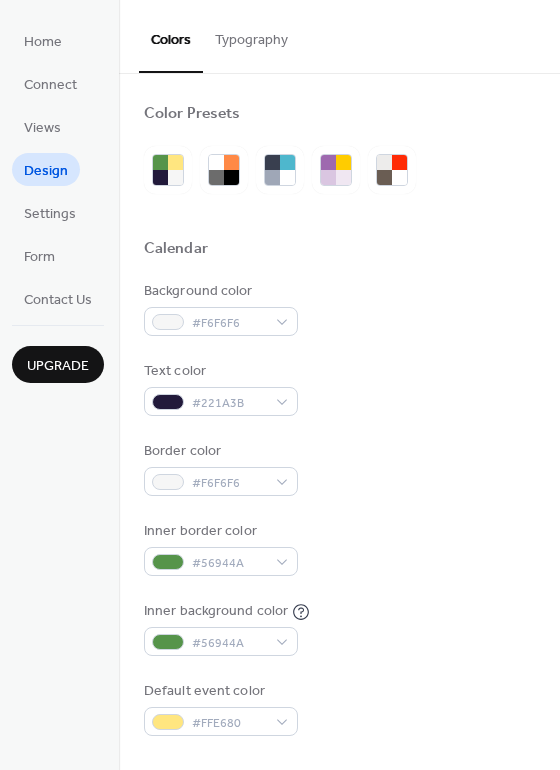 click on "Background color #F6F6F6" at bounding box center [339, 308] 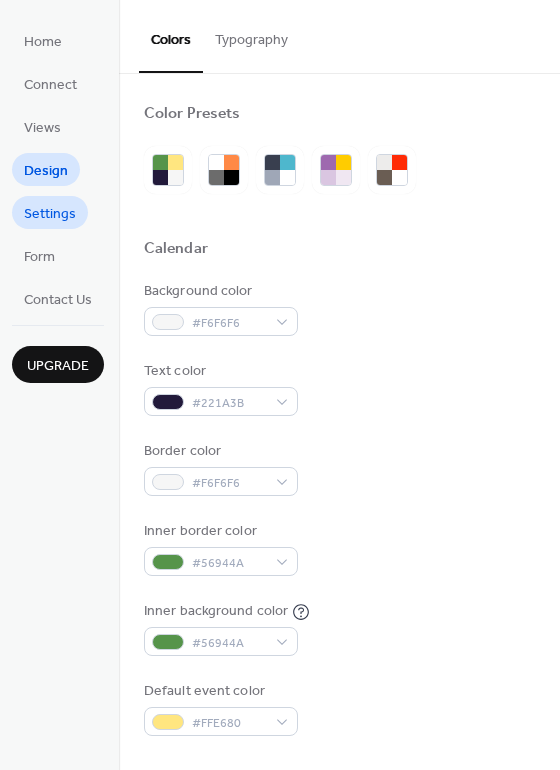 click on "Settings" at bounding box center (50, 214) 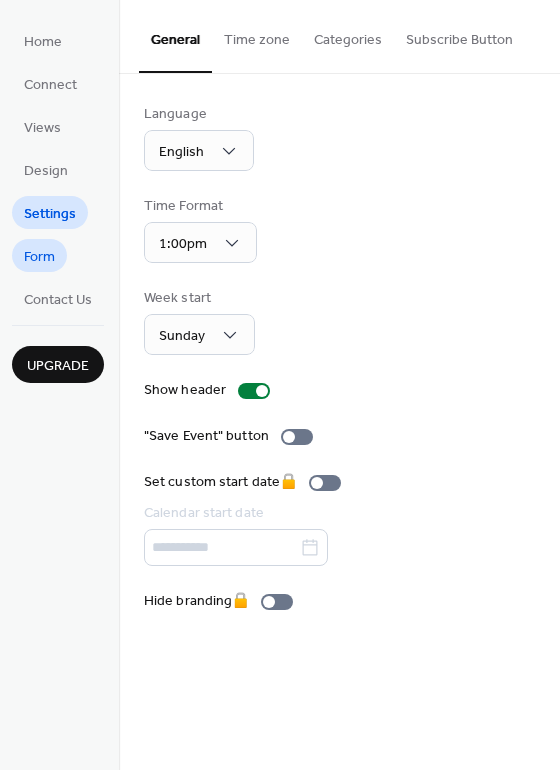 click on "Form" at bounding box center [39, 257] 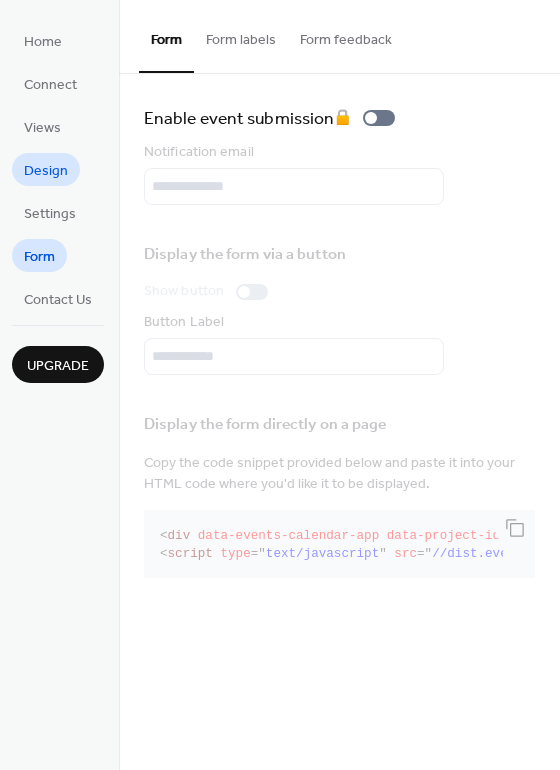 click on "Design" at bounding box center (46, 171) 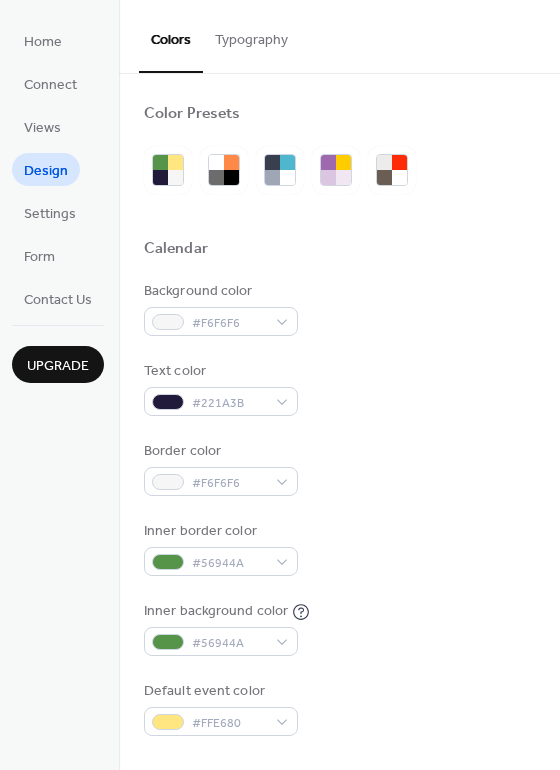 click on "Typography" at bounding box center (251, 35) 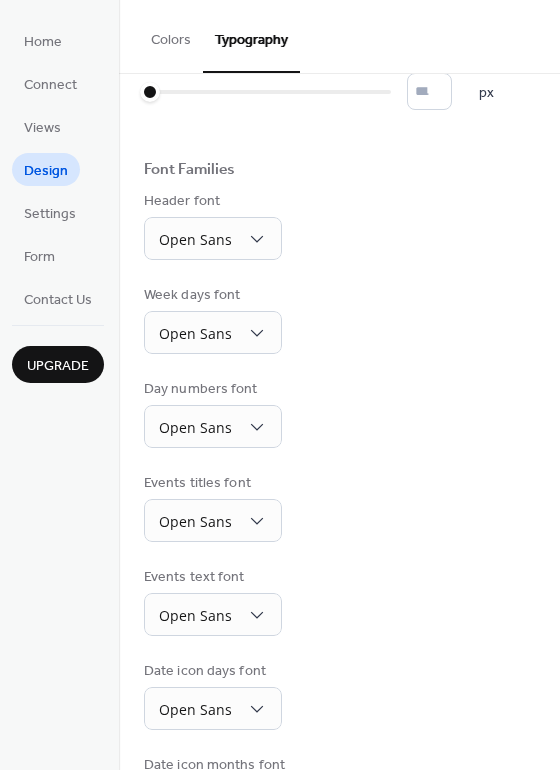 scroll, scrollTop: 68, scrollLeft: 0, axis: vertical 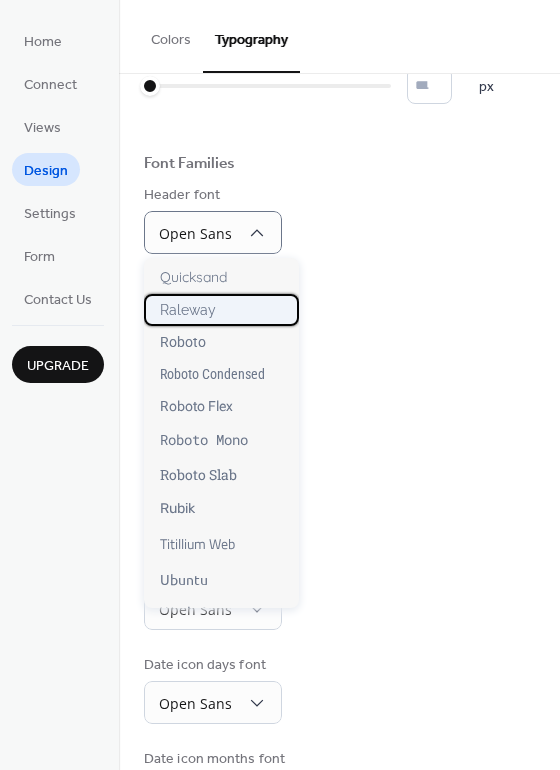 click on "Raleway" at bounding box center [188, 310] 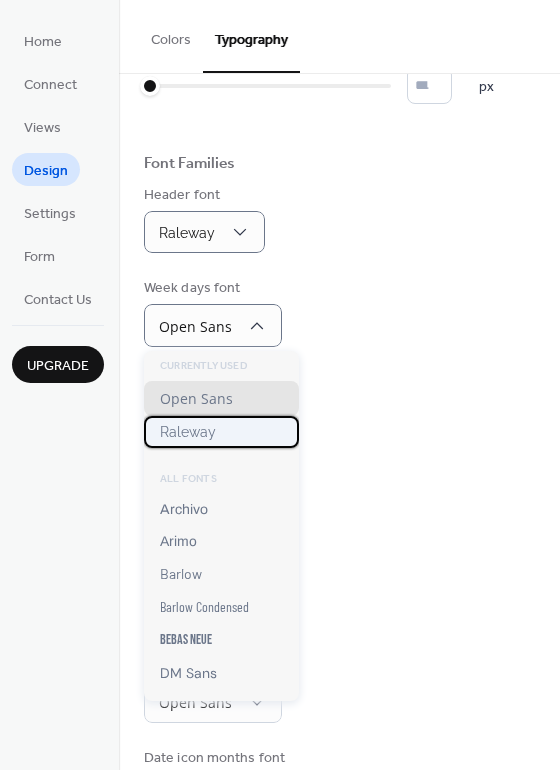 click on "Raleway" at bounding box center [188, 432] 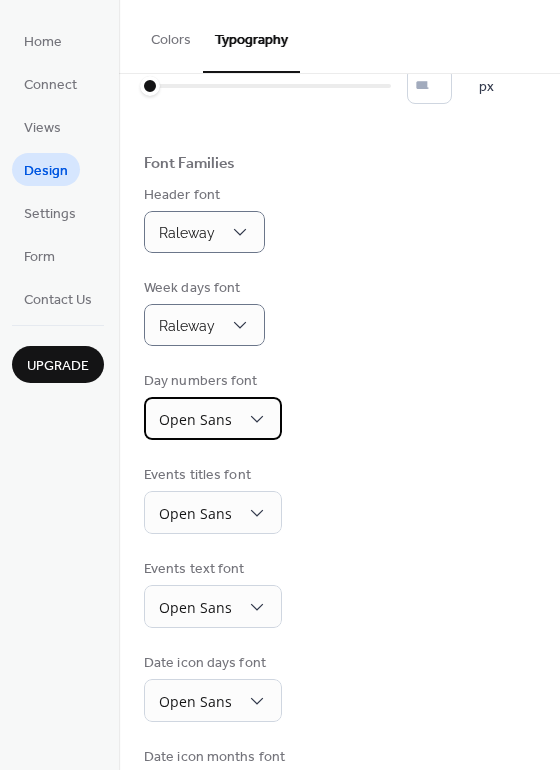 click on "Open Sans" at bounding box center [213, 418] 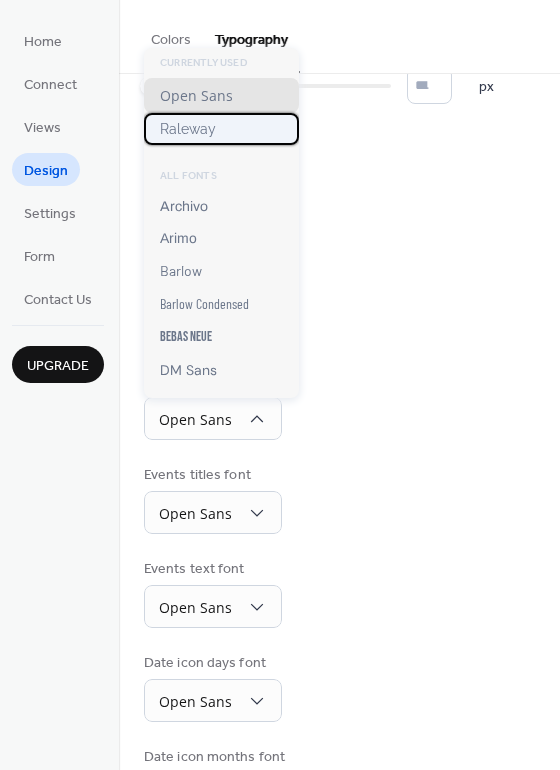 click on "Raleway" at bounding box center (221, 129) 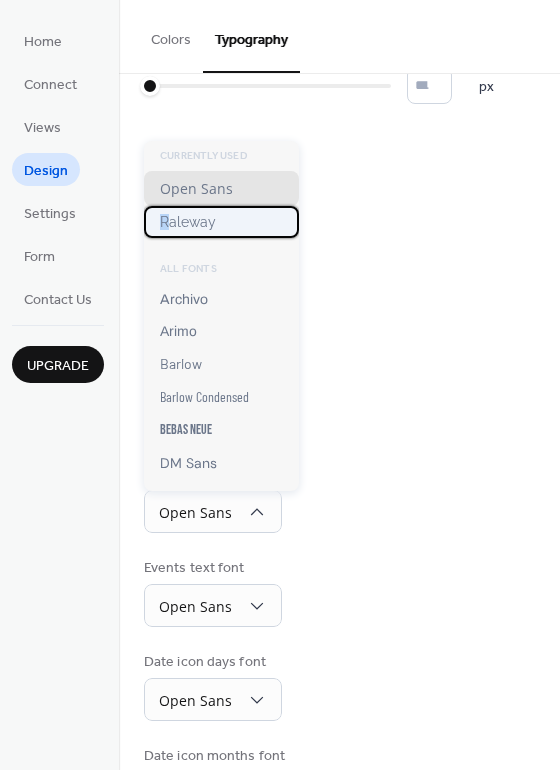 drag, startPoint x: 185, startPoint y: 510, endPoint x: 165, endPoint y: 220, distance: 290.68884 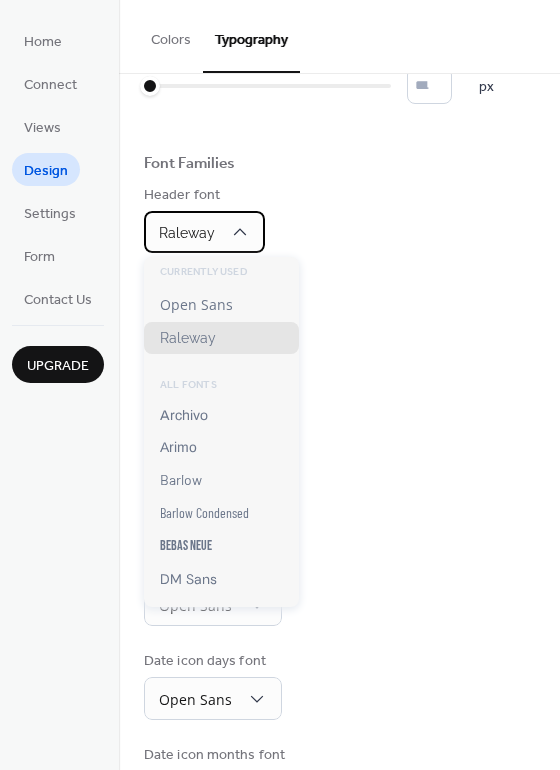 click on "Raleway" at bounding box center [187, 234] 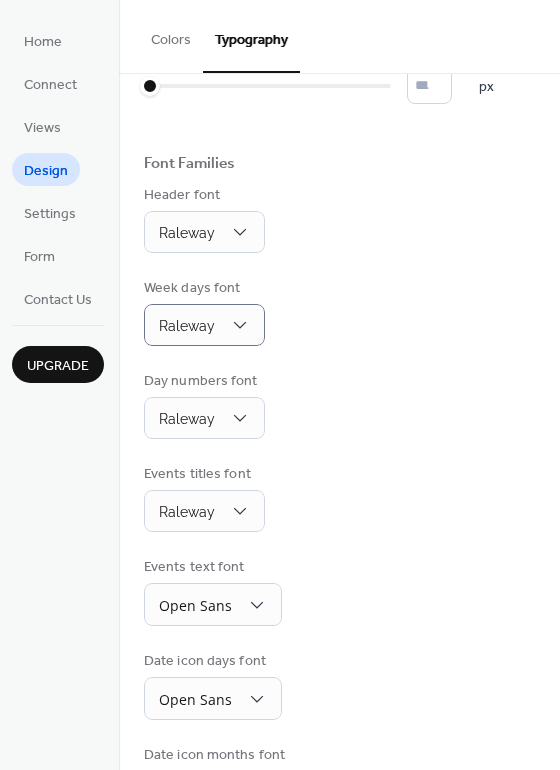 click on "Day numbers font Raleway" at bounding box center [339, 405] 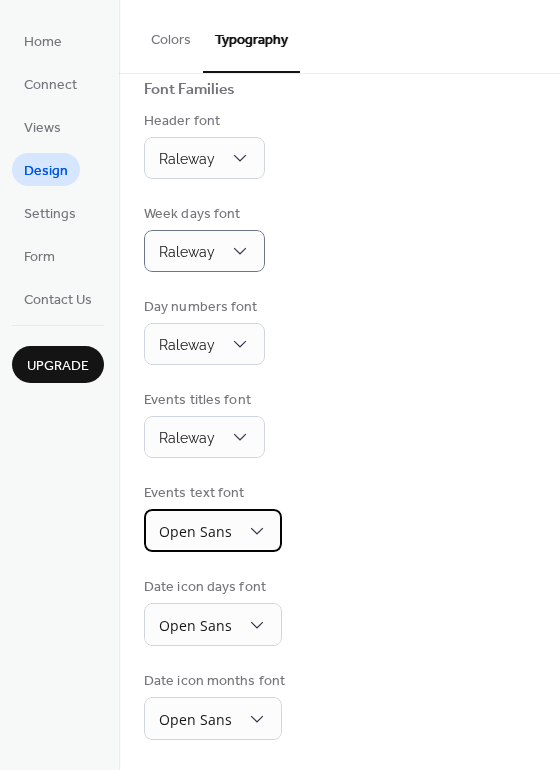 click on "Open Sans" at bounding box center [195, 531] 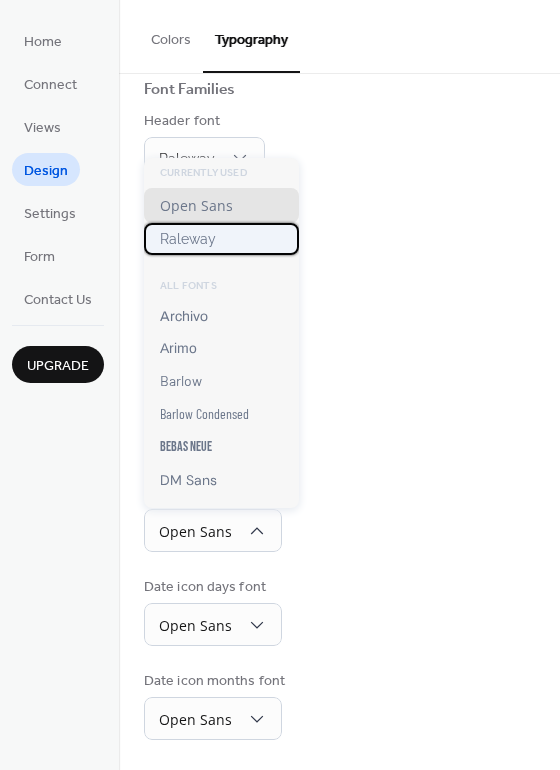 click on "Raleway" at bounding box center (188, 239) 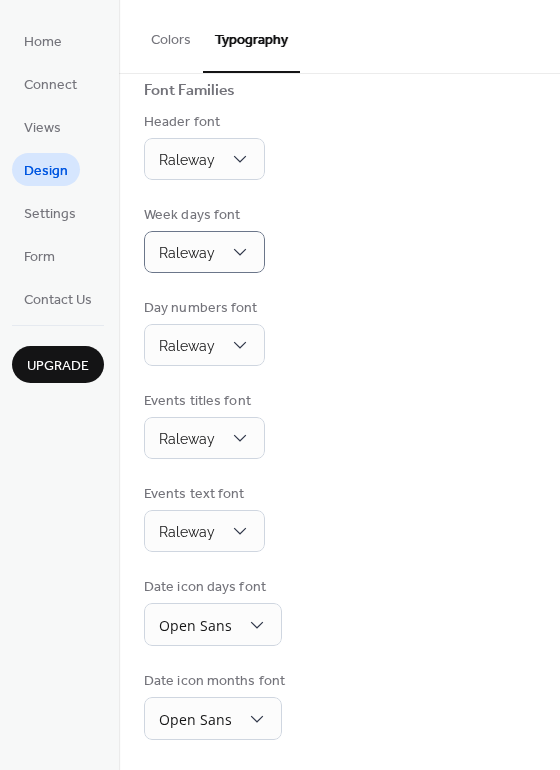scroll, scrollTop: 144, scrollLeft: 0, axis: vertical 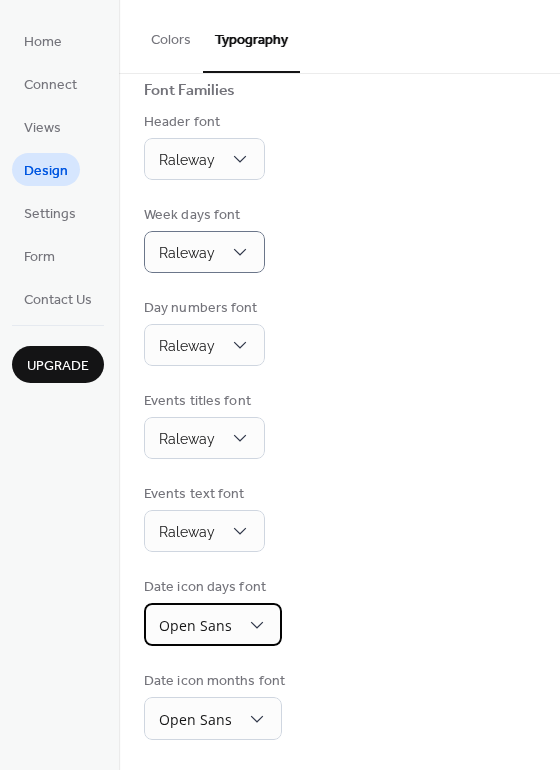 click on "Open Sans" at bounding box center (213, 624) 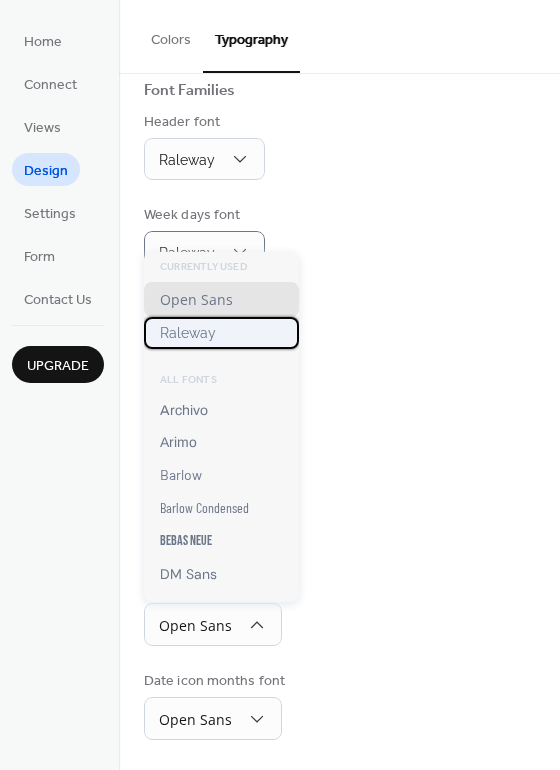 click on "Raleway" at bounding box center (188, 333) 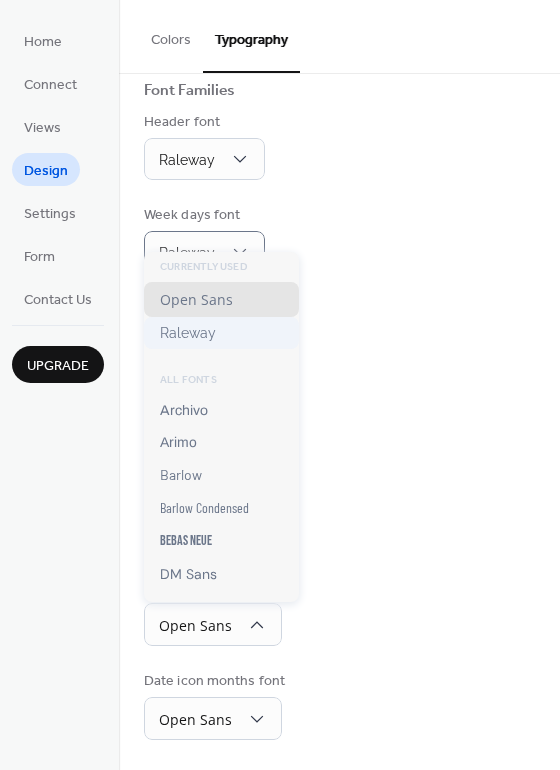 scroll, scrollTop: 143, scrollLeft: 0, axis: vertical 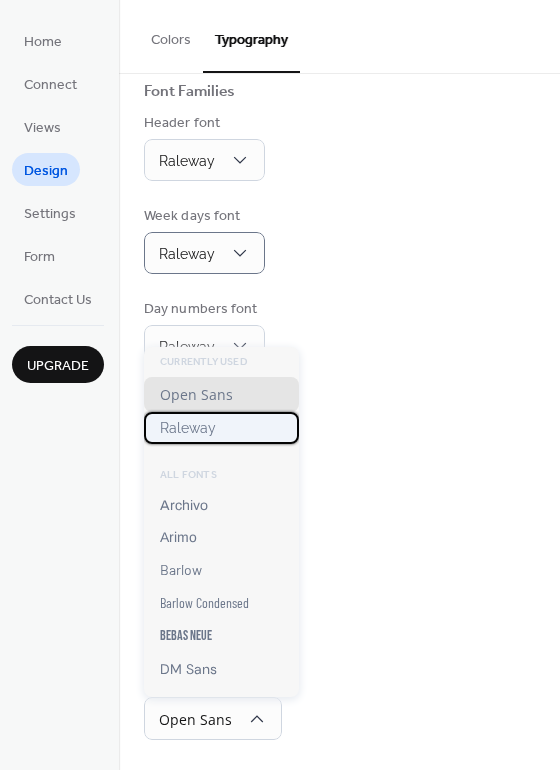 drag, startPoint x: 188, startPoint y: 719, endPoint x: 170, endPoint y: 421, distance: 298.54312 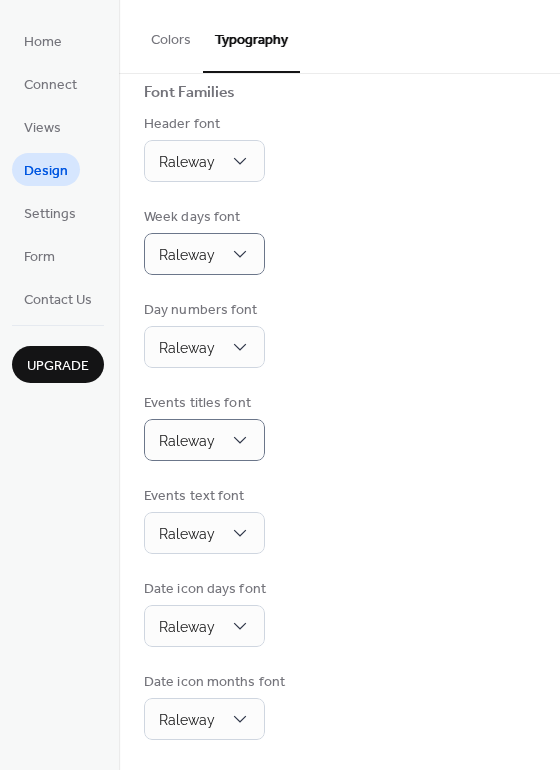 scroll, scrollTop: 142, scrollLeft: 0, axis: vertical 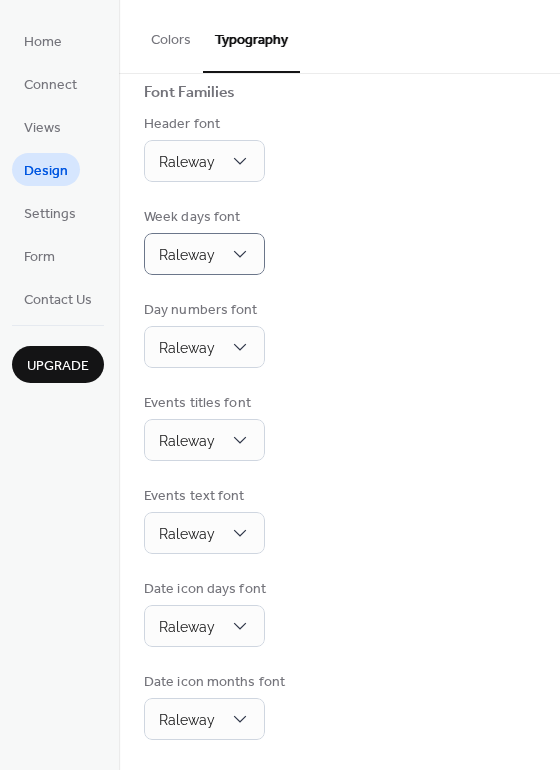 click on "Base Font Size * px Font Families Header font Raleway Week days font Raleway Day numbers font Raleway Events titles font Raleway Events text font Raleway Date icon days font Raleway Date icon months font Raleway" at bounding box center [339, 352] 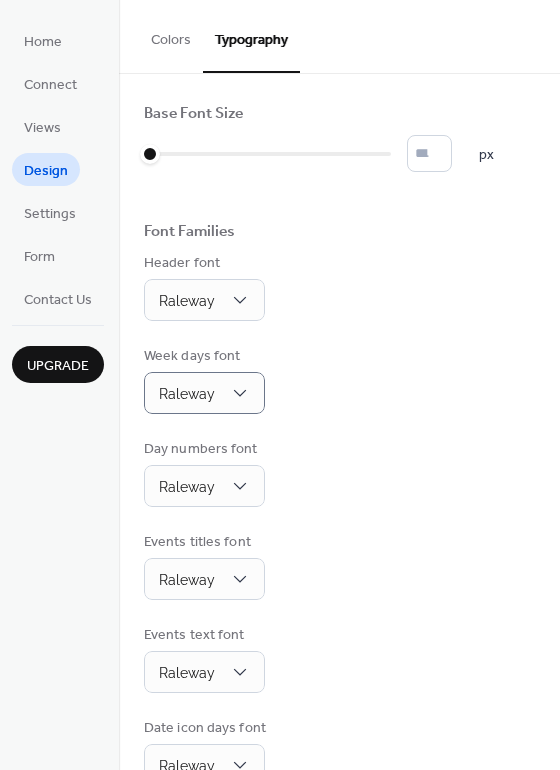 click on "Colors" at bounding box center [171, 35] 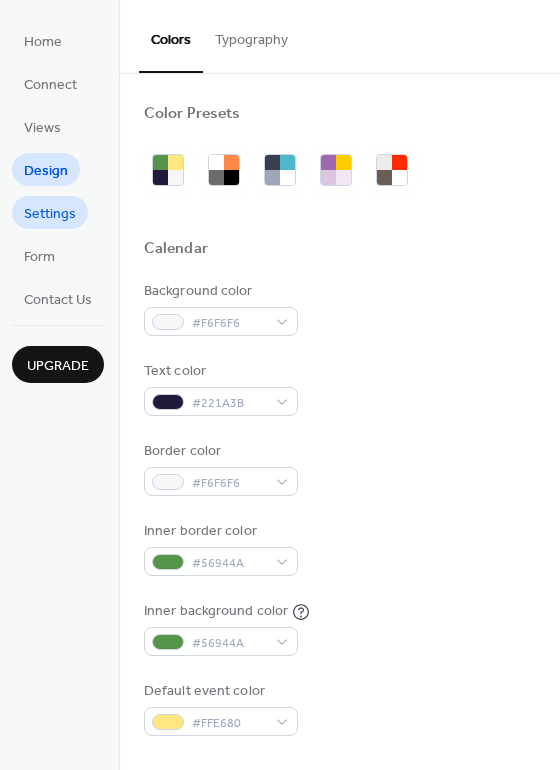click on "Settings" at bounding box center [50, 214] 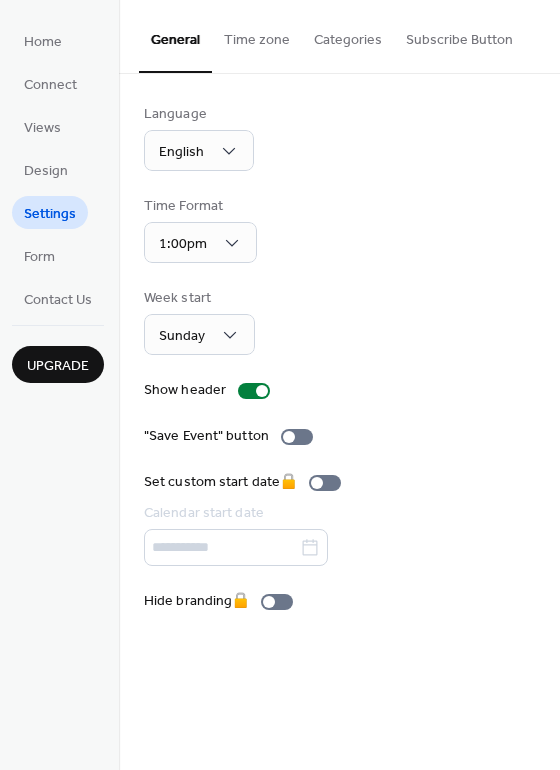 click on "Categories" at bounding box center [348, 35] 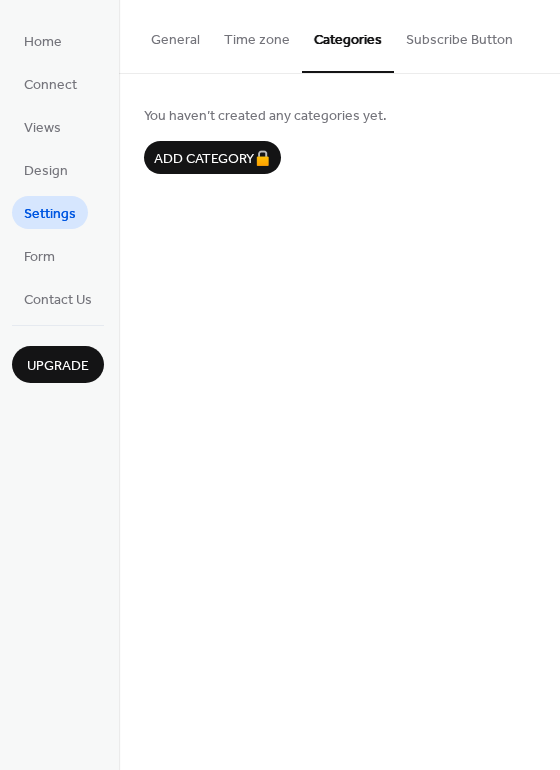 click on "Time zone" at bounding box center (257, 35) 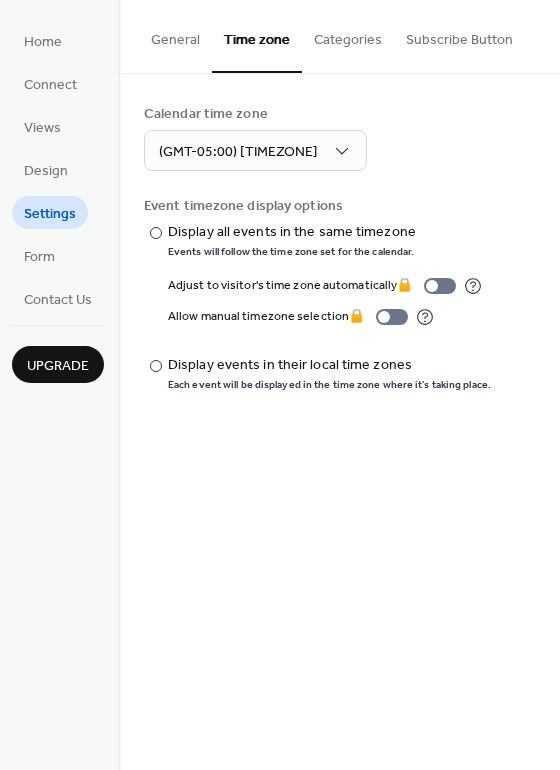 click on "General" at bounding box center (175, 35) 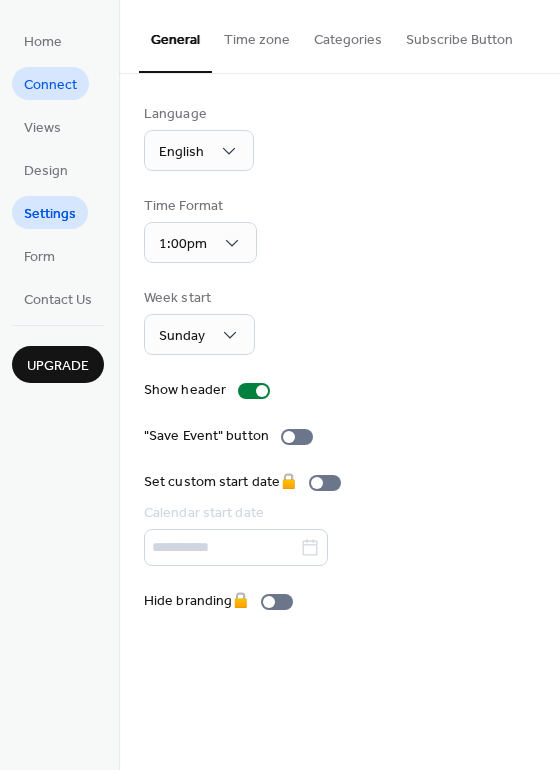 click on "Connect" at bounding box center [50, 85] 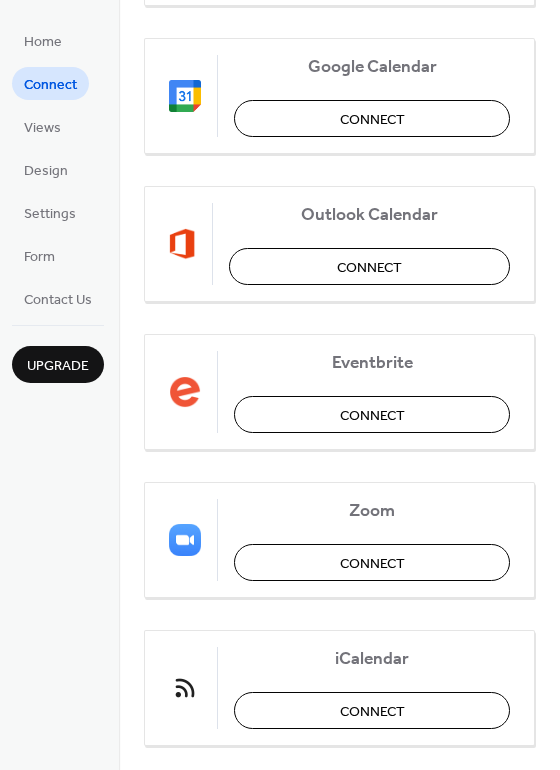 scroll, scrollTop: 416, scrollLeft: 0, axis: vertical 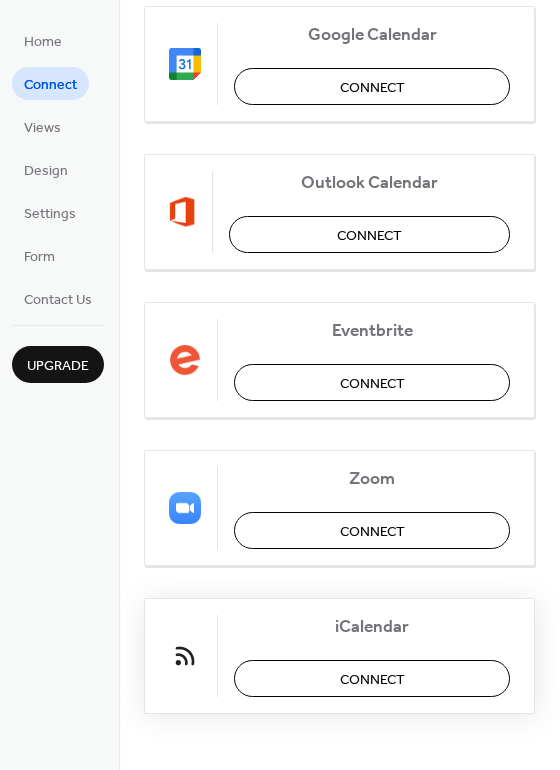 click on "Connect" at bounding box center [372, 678] 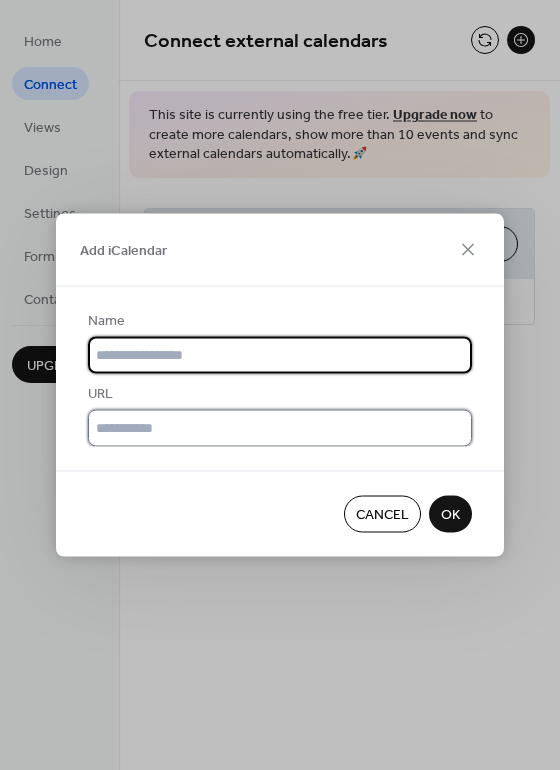 click at bounding box center (280, 428) 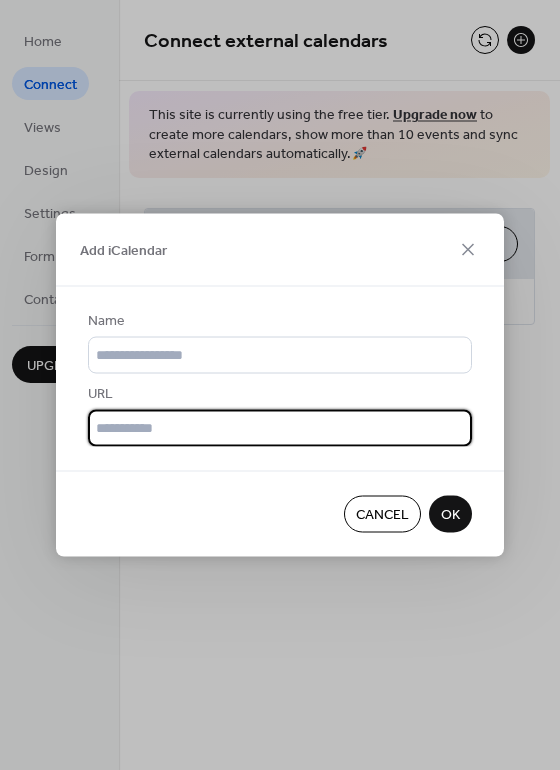 paste on "**********" 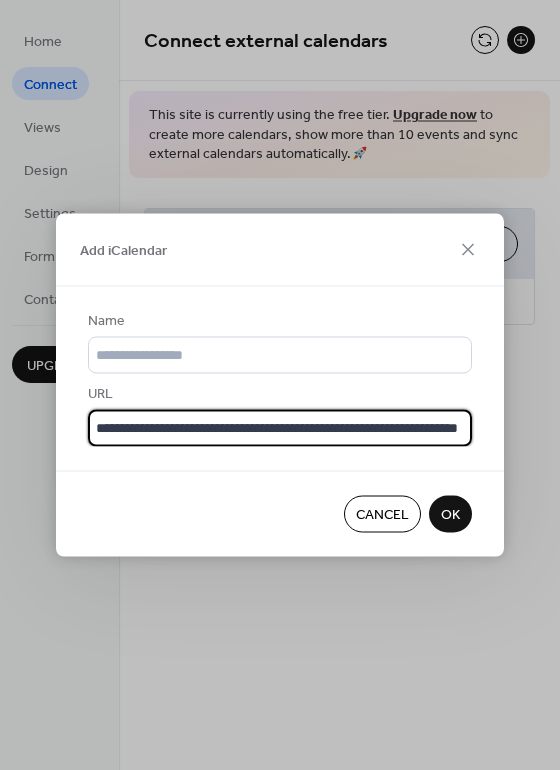 scroll, scrollTop: 0, scrollLeft: 96, axis: horizontal 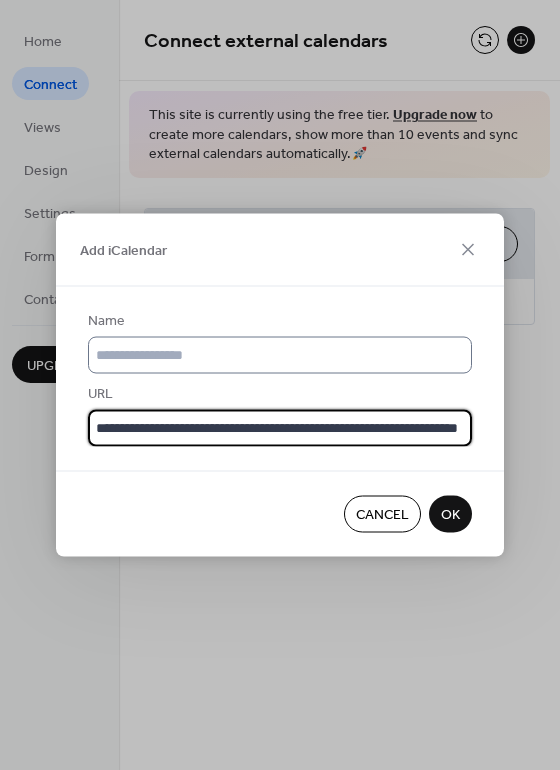 type on "**********" 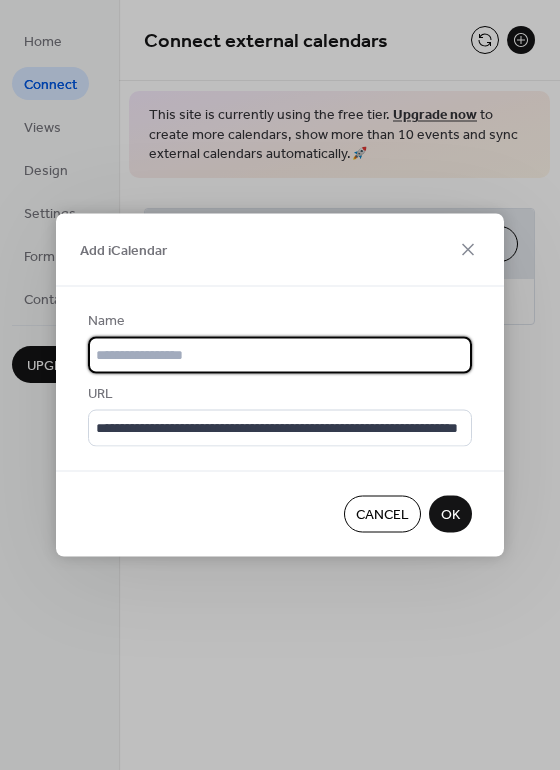 scroll, scrollTop: 0, scrollLeft: 0, axis: both 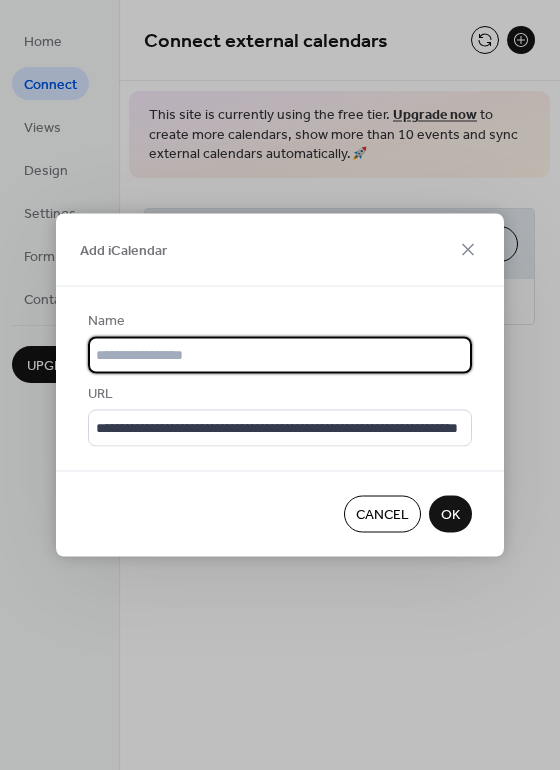 click at bounding box center [280, 355] 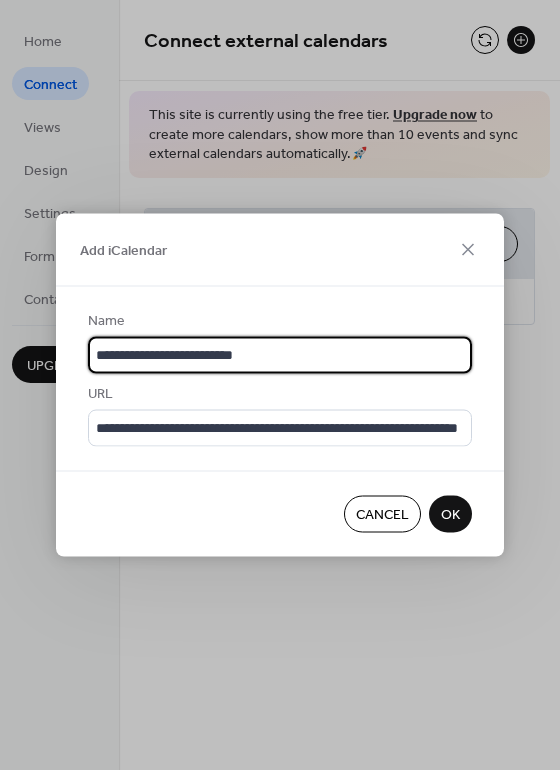 type on "**********" 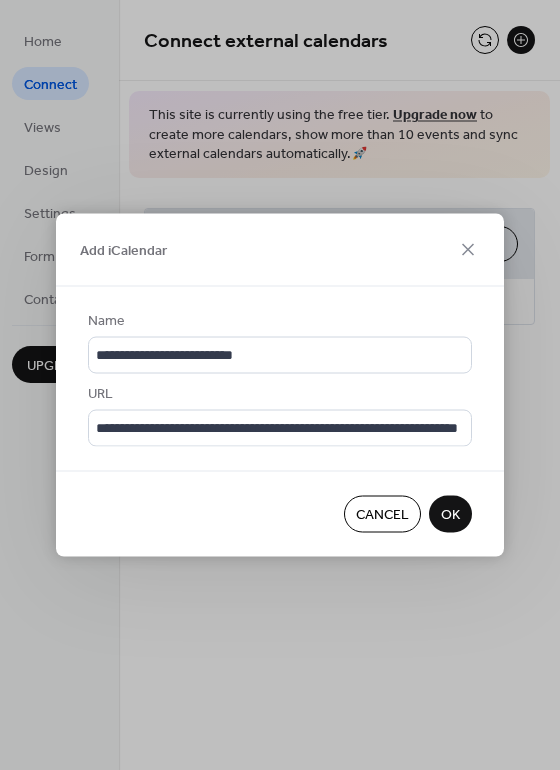 click on "OK" at bounding box center (450, 515) 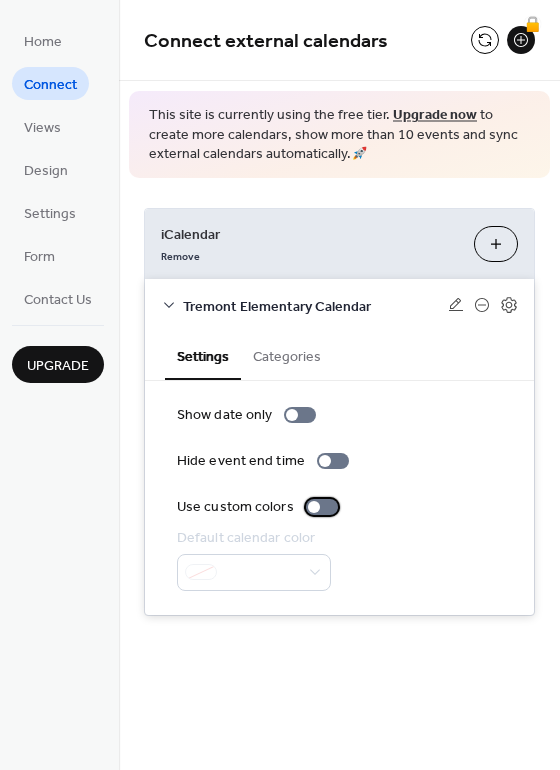 click at bounding box center [314, 507] 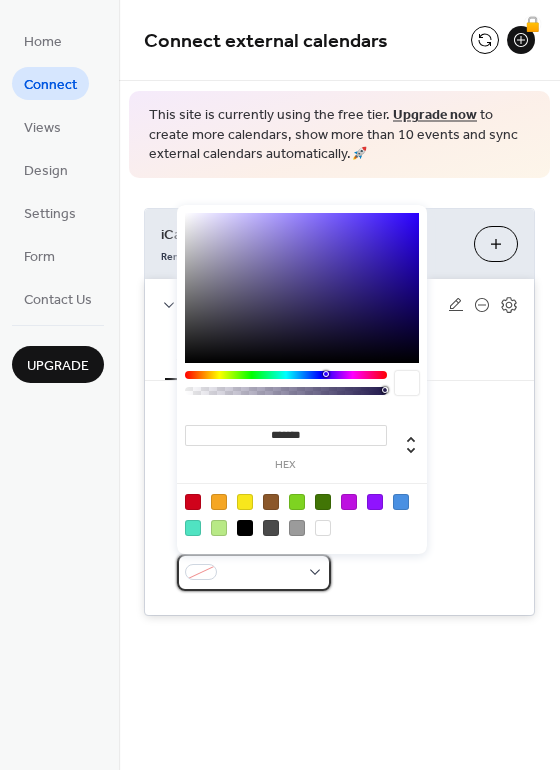 click at bounding box center [254, 572] 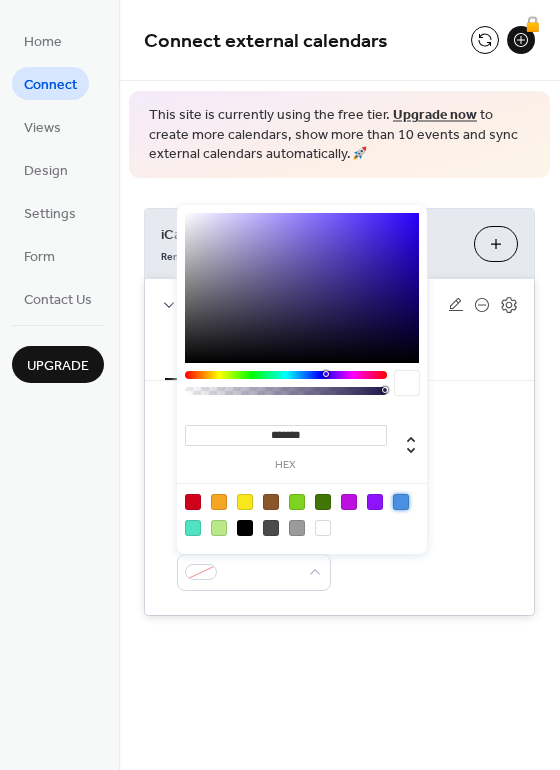 click at bounding box center (401, 502) 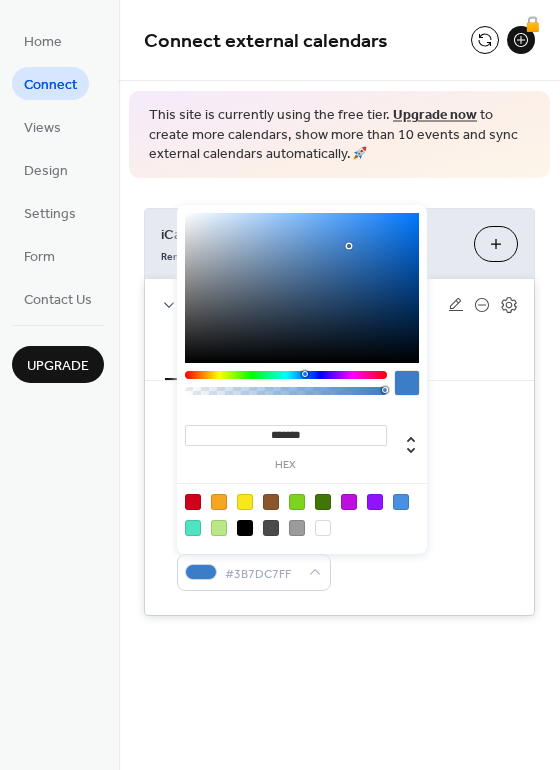 drag, startPoint x: 342, startPoint y: 228, endPoint x: 349, endPoint y: 246, distance: 19.313208 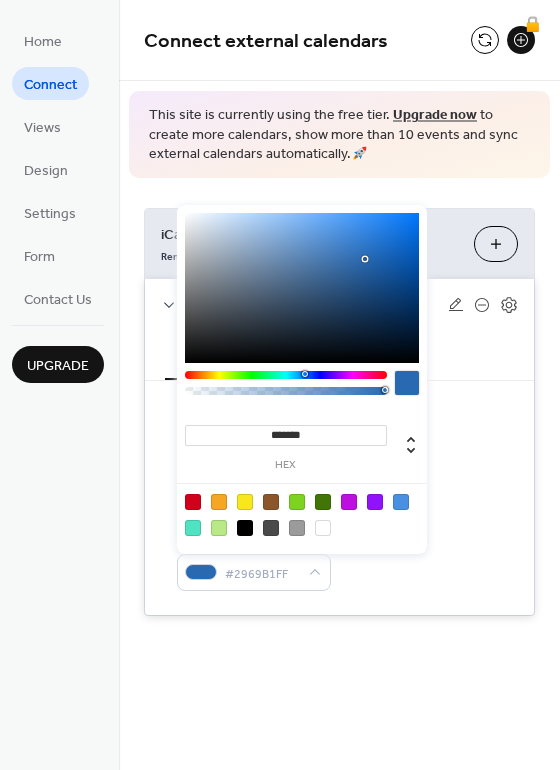 drag, startPoint x: 349, startPoint y: 246, endPoint x: 365, endPoint y: 260, distance: 21.260292 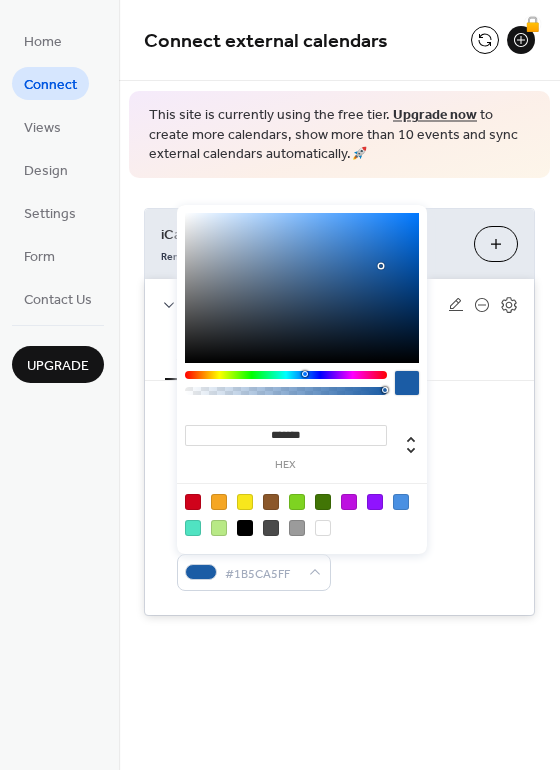 drag, startPoint x: 365, startPoint y: 260, endPoint x: 380, endPoint y: 266, distance: 16.155495 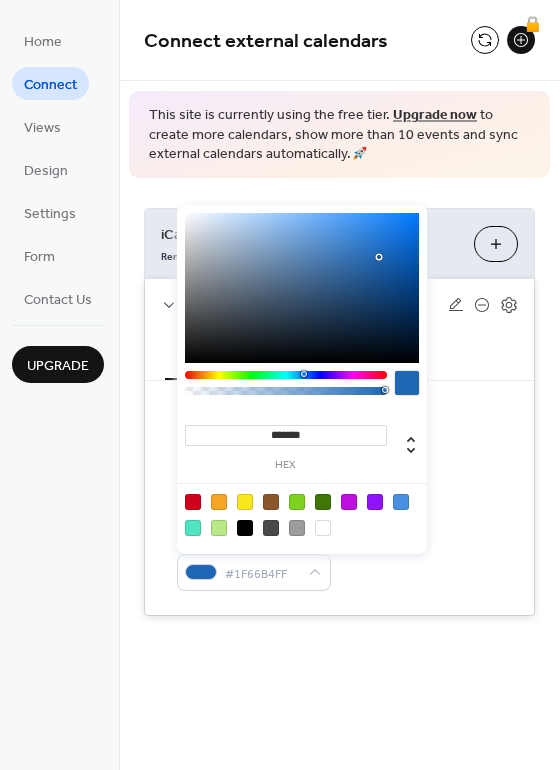 click at bounding box center (379, 257) 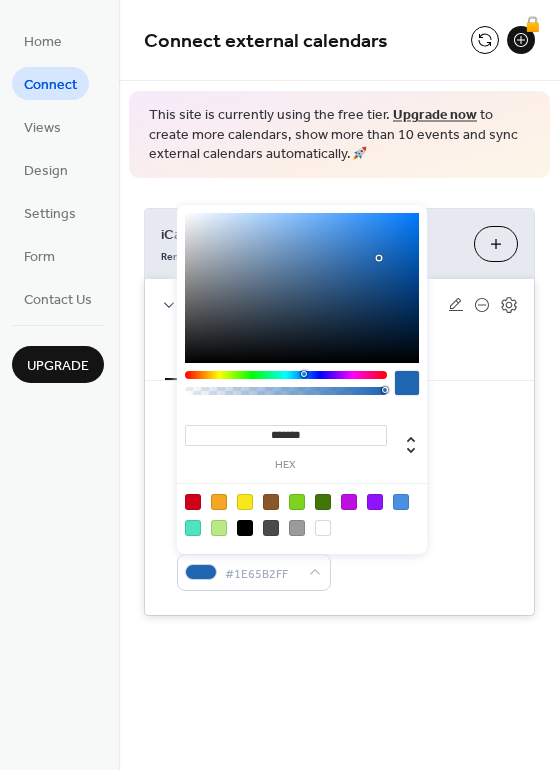 type on "*******" 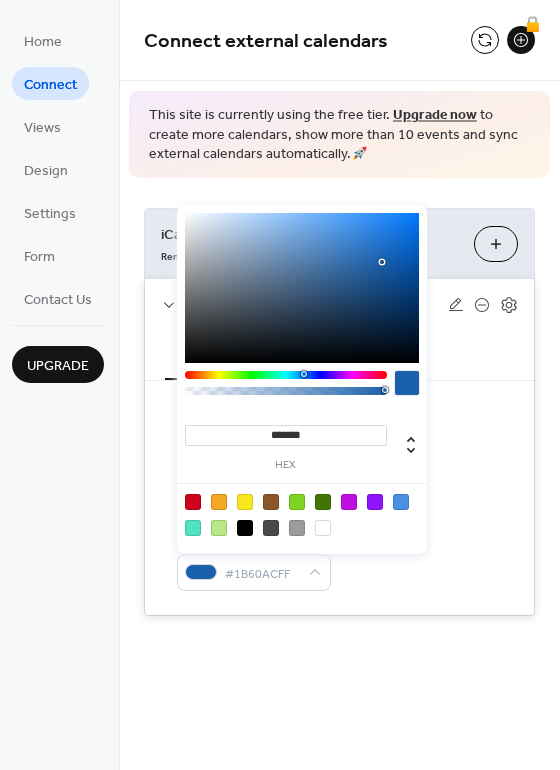 click at bounding box center [382, 262] 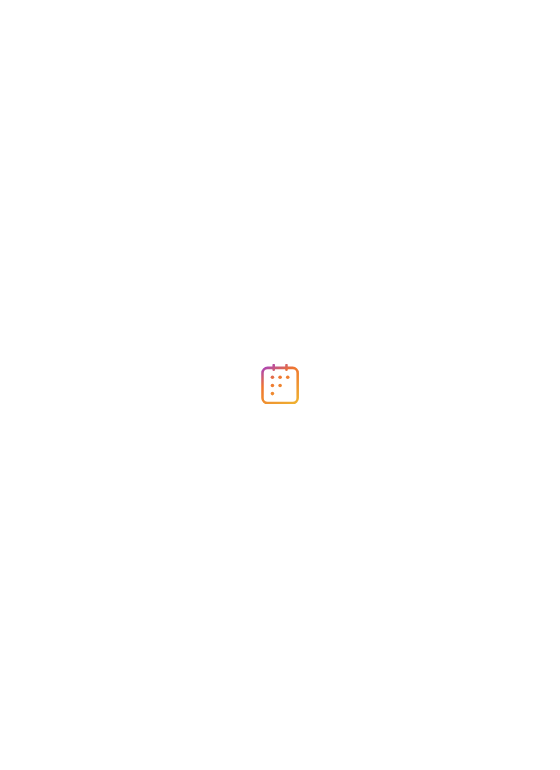 scroll, scrollTop: 0, scrollLeft: 0, axis: both 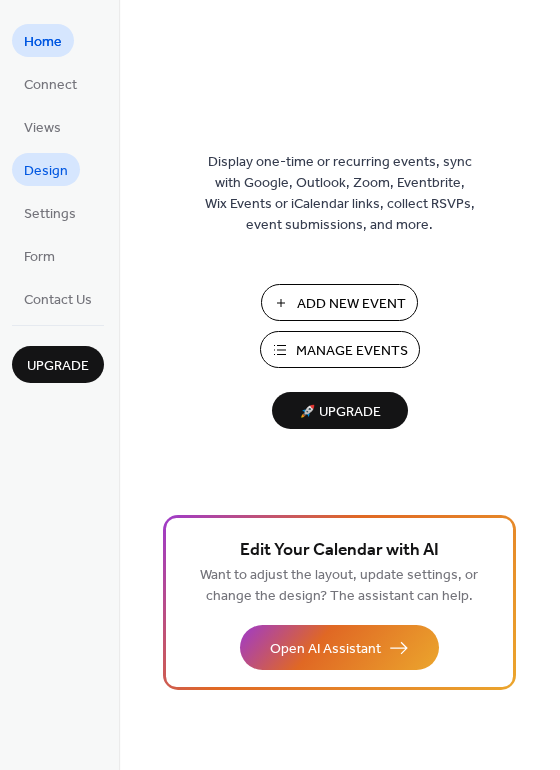 click on "Design" at bounding box center (46, 171) 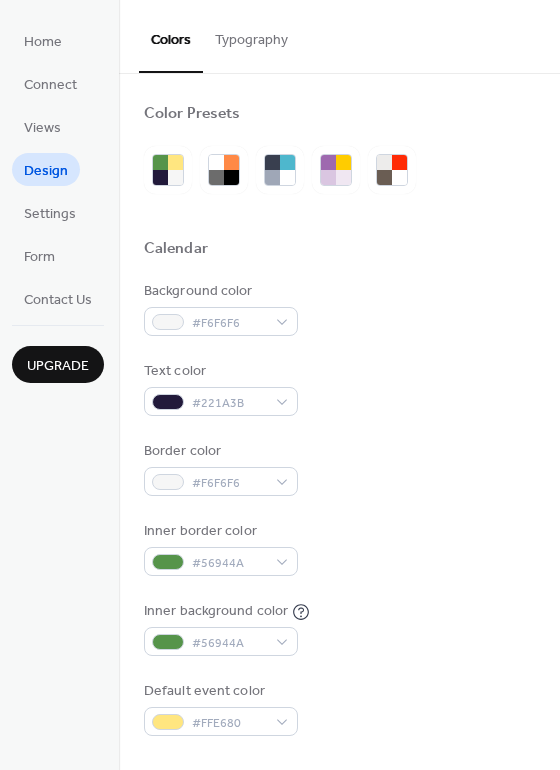 click on "Typography" at bounding box center [251, 35] 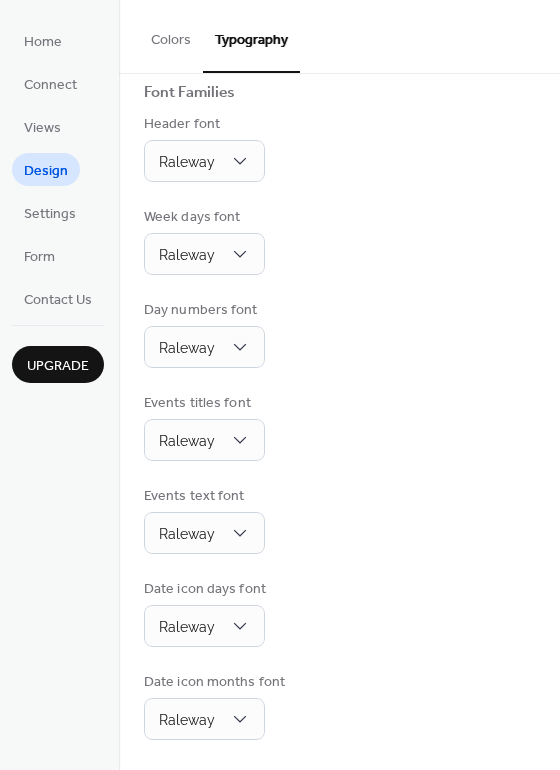 scroll, scrollTop: 0, scrollLeft: 0, axis: both 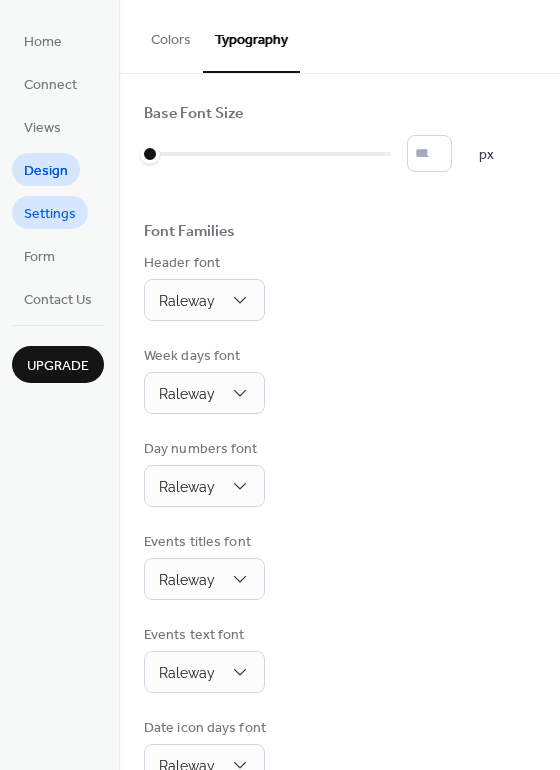 click on "Settings" at bounding box center [50, 214] 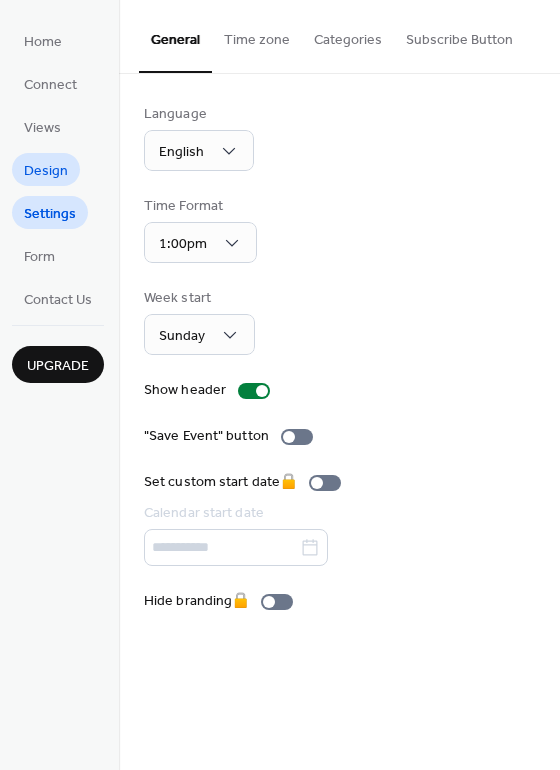 click on "Design" at bounding box center [46, 171] 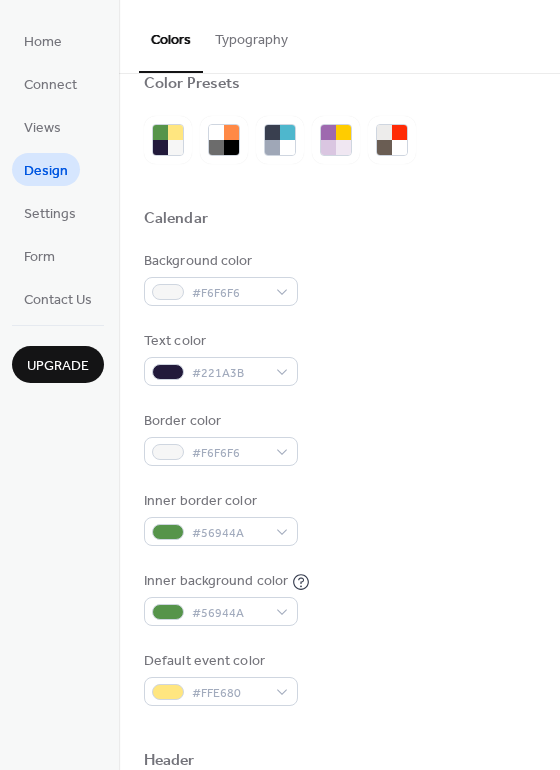 scroll, scrollTop: 0, scrollLeft: 0, axis: both 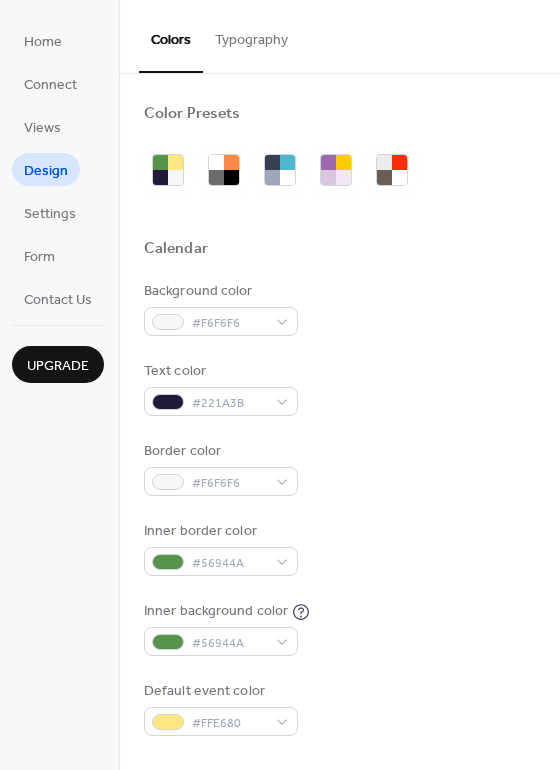 click on "Typography" at bounding box center [251, 35] 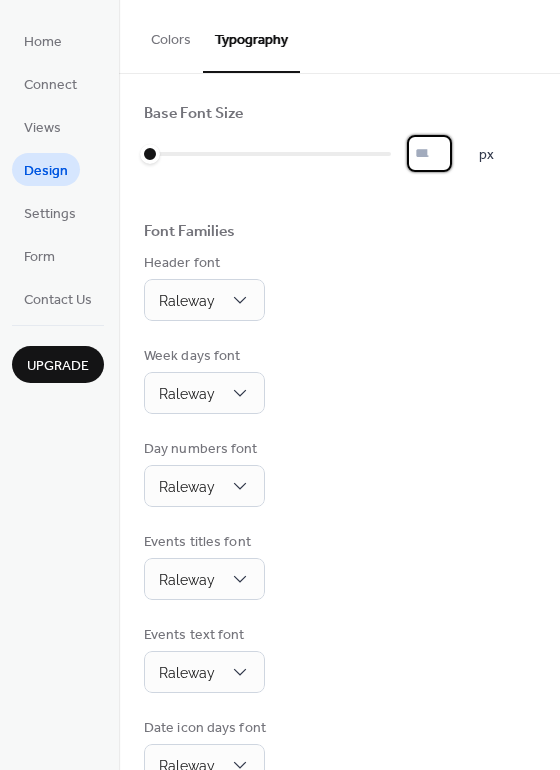 click on "*" at bounding box center (429, 153) 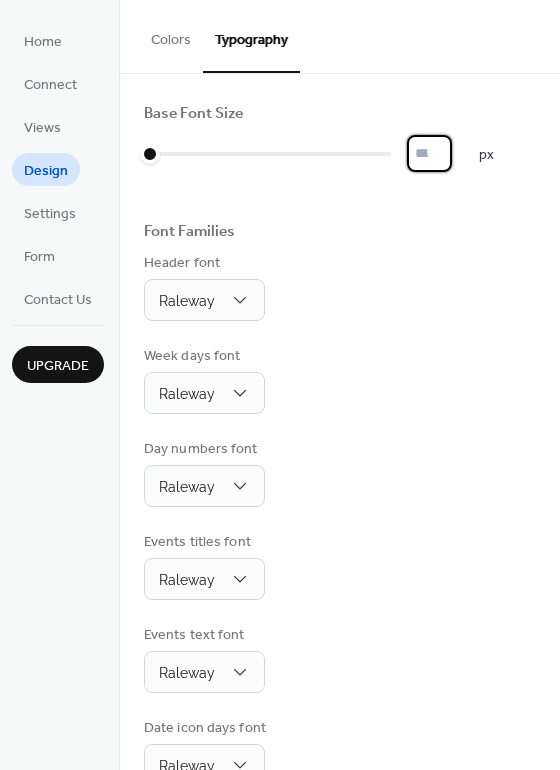 click on "*" at bounding box center (429, 153) 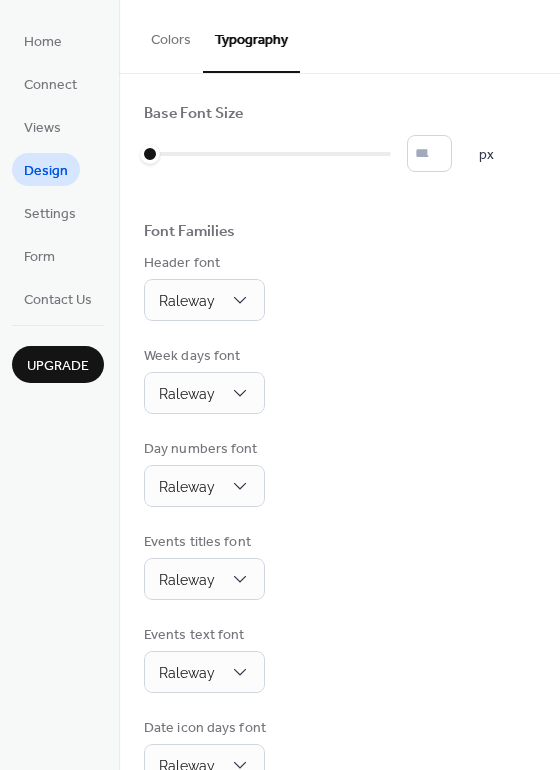 click on "Header font Raleway" at bounding box center [339, 287] 